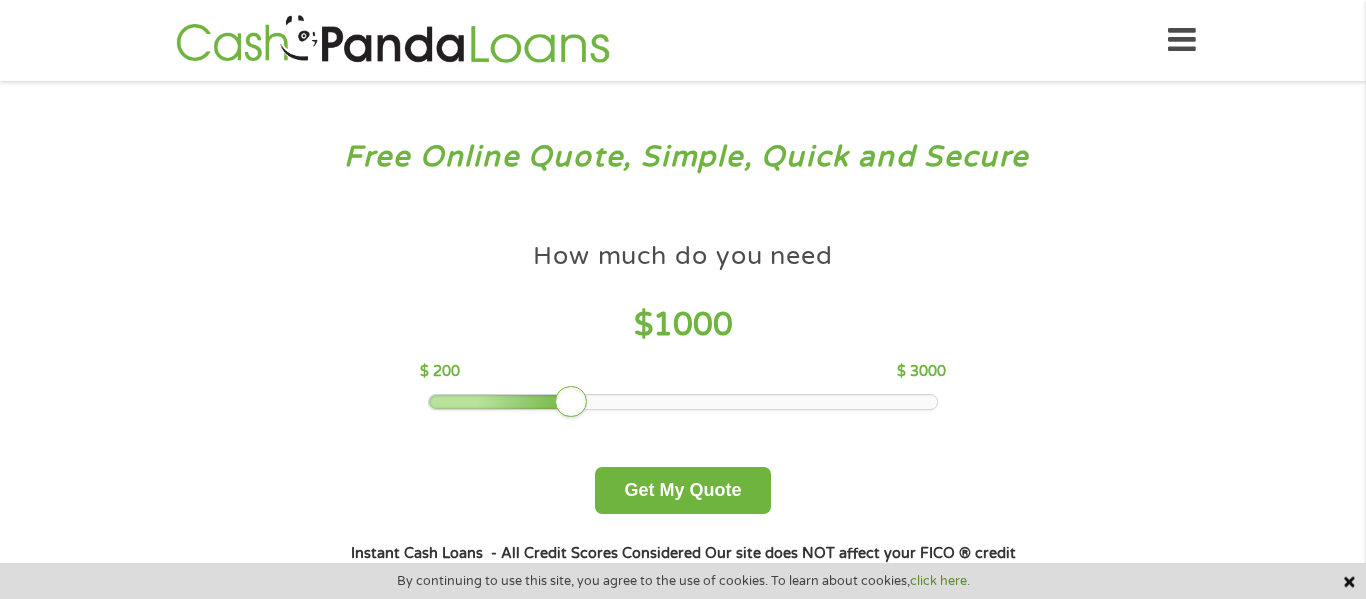 scroll, scrollTop: 0, scrollLeft: 0, axis: both 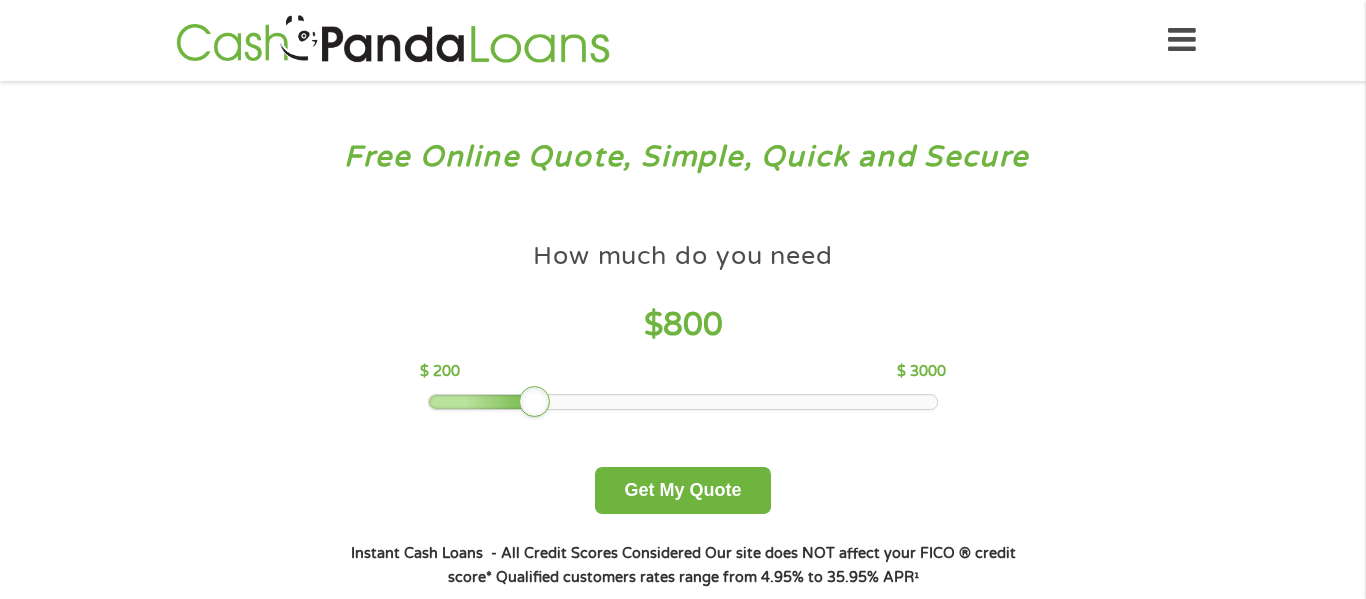 drag, startPoint x: 580, startPoint y: 408, endPoint x: 552, endPoint y: 413, distance: 28.442924 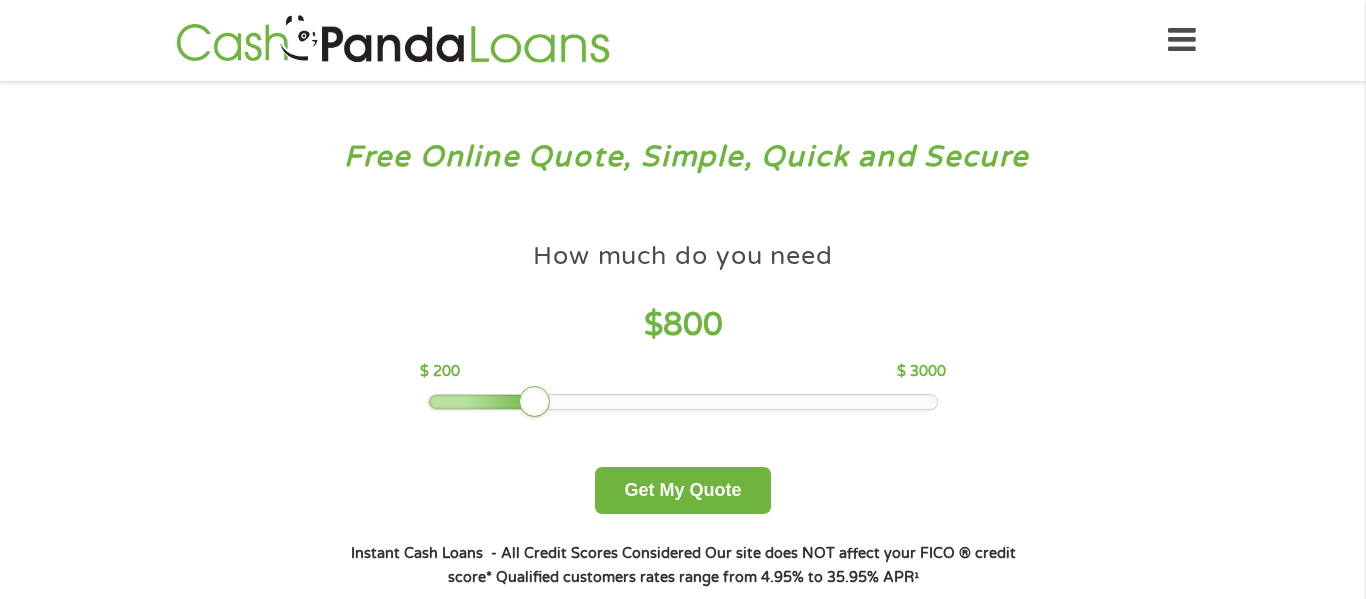 click on "How much do you need $  800 $ 200 $ 3000   Get My Quote" at bounding box center (683, 373) 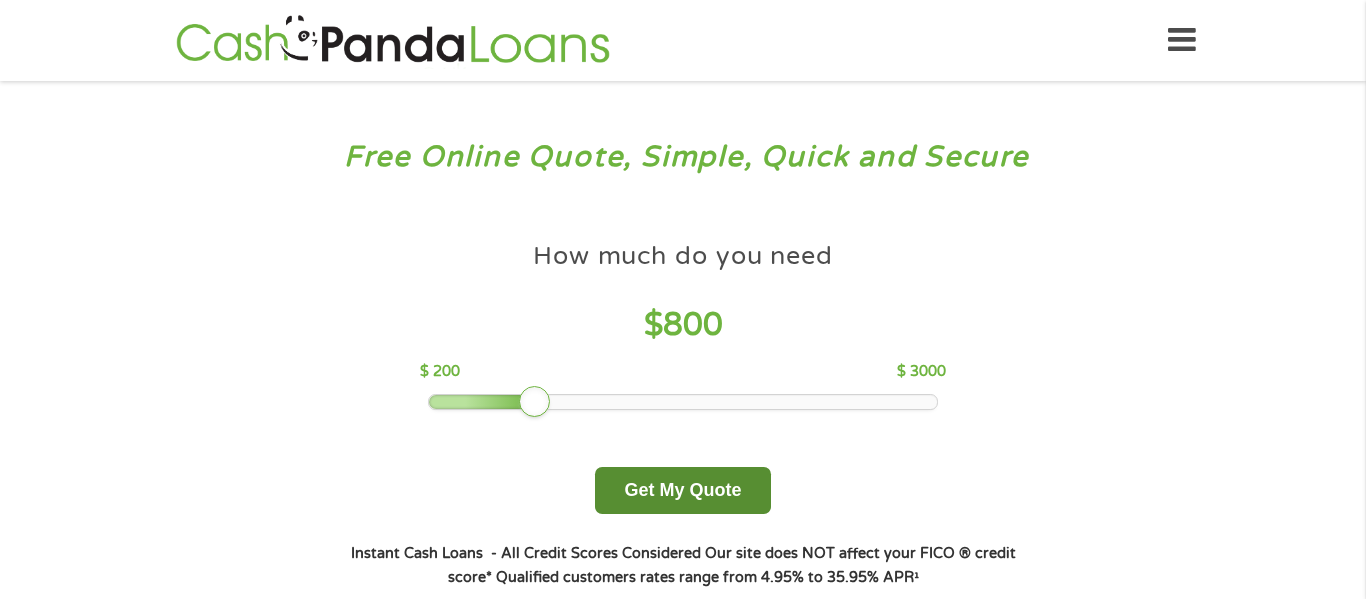click on "Get My Quote" at bounding box center (682, 490) 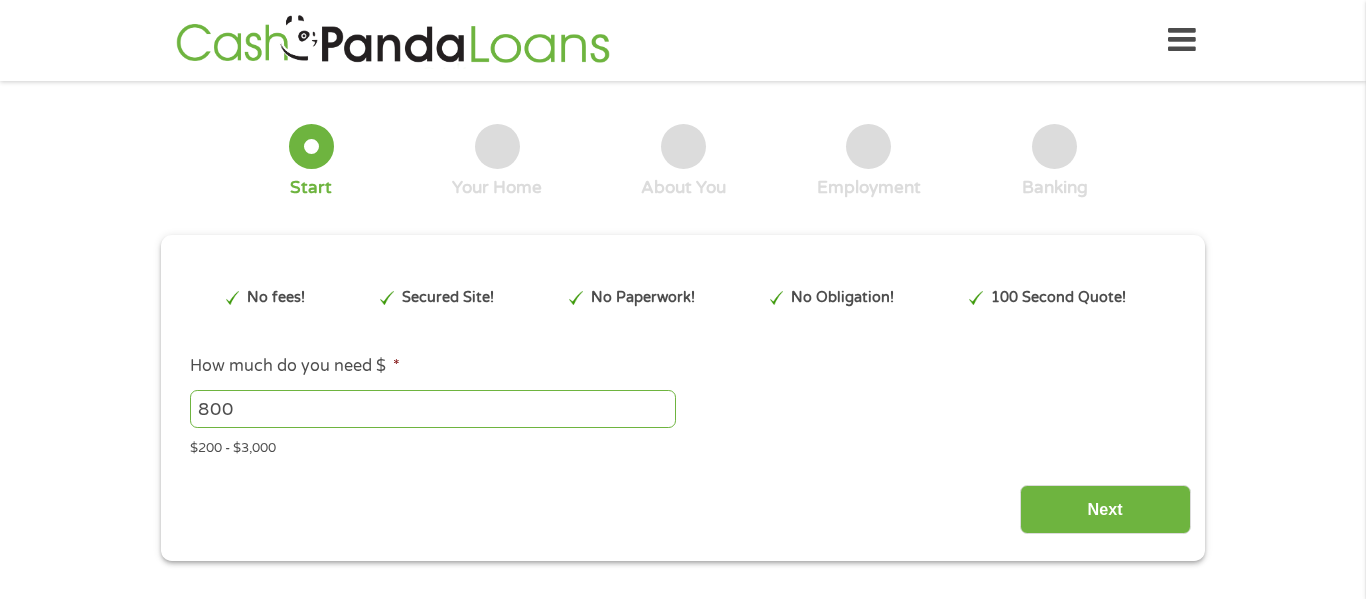 scroll, scrollTop: 0, scrollLeft: 0, axis: both 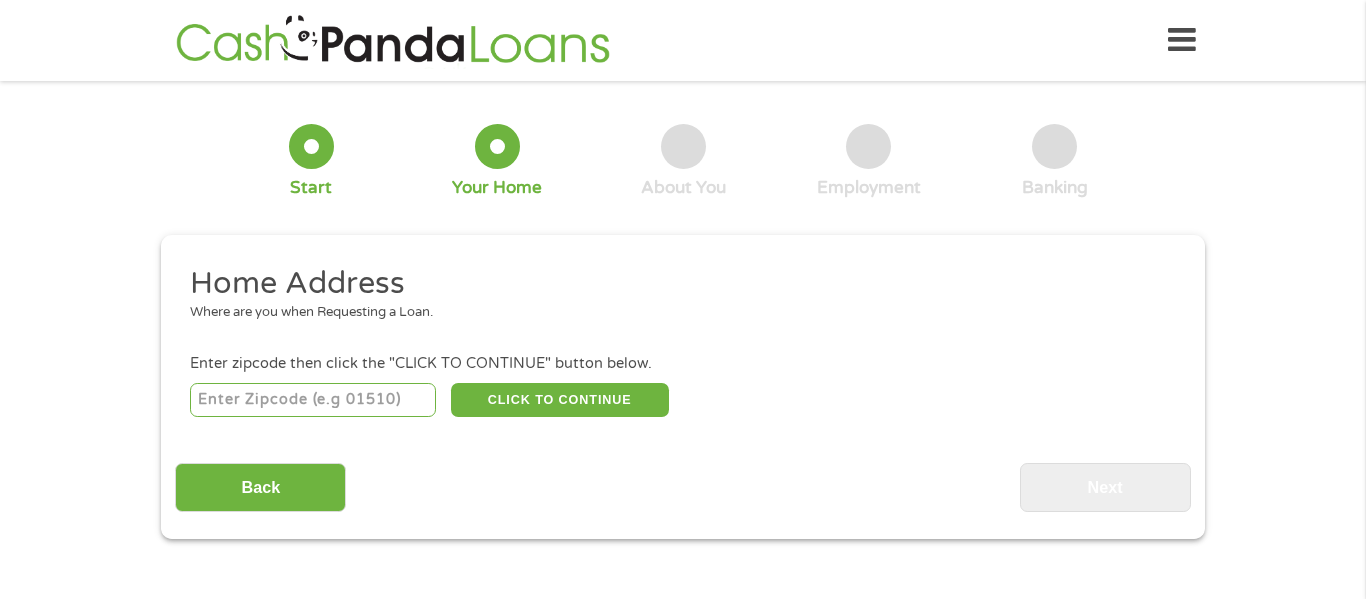 click at bounding box center [313, 400] 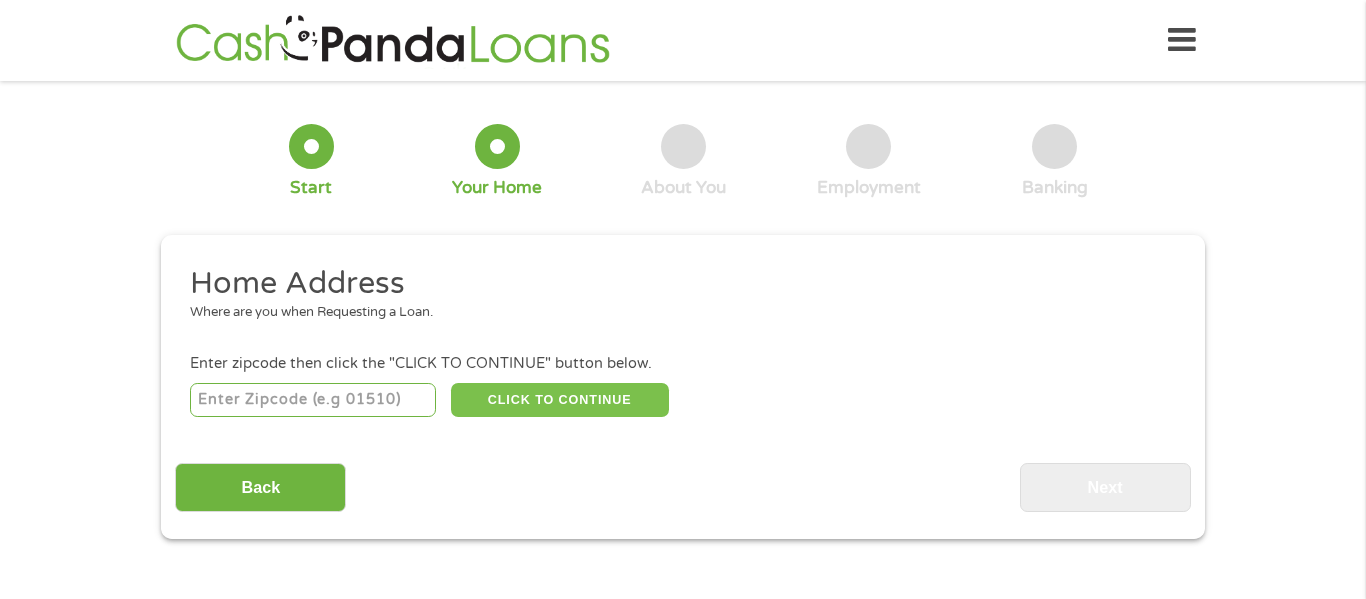 type on "[NUMBER]" 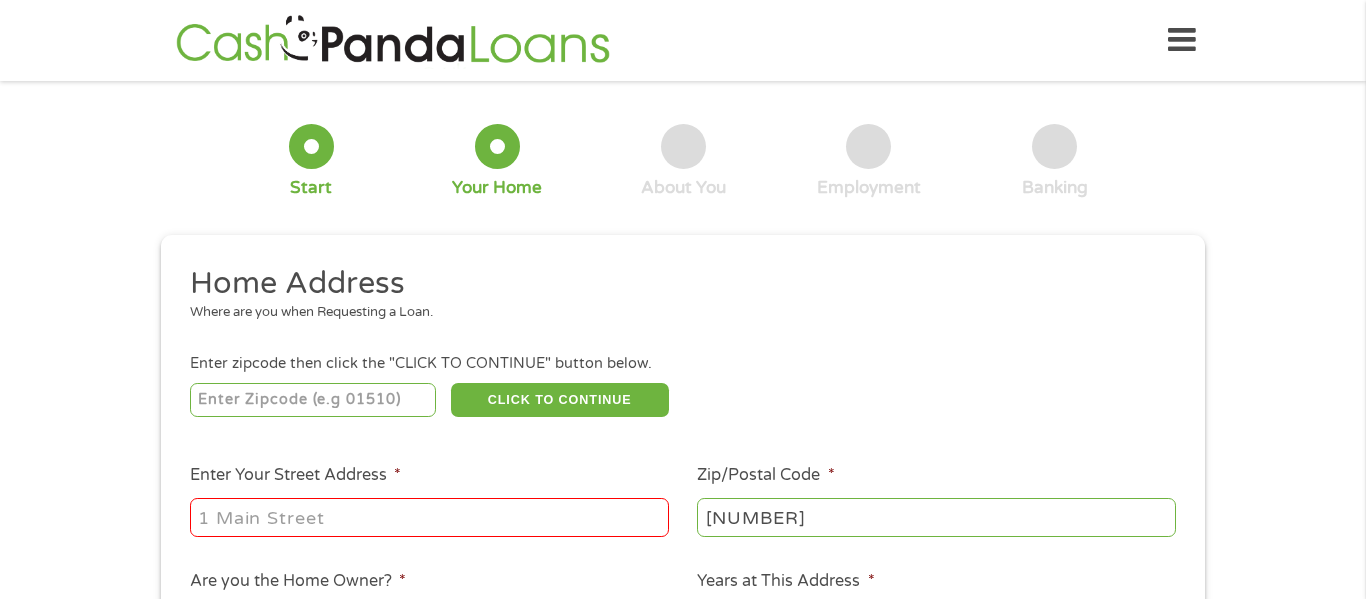 click on "Enter Your Street Address *" at bounding box center (429, 517) 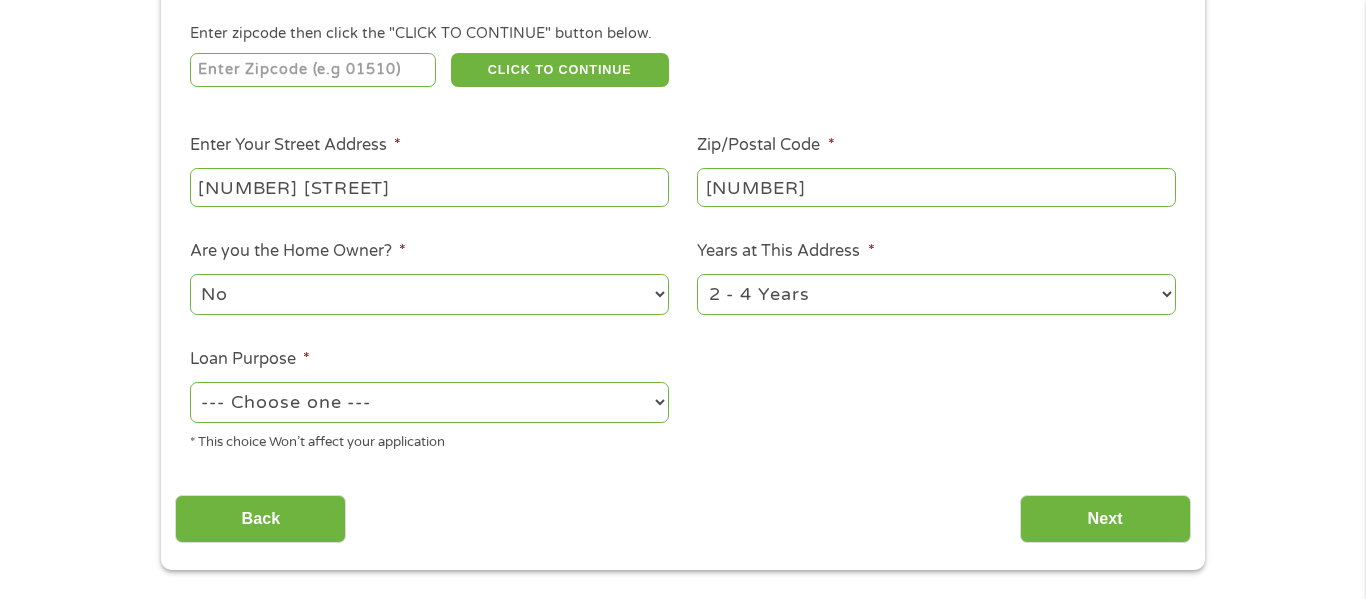 scroll, scrollTop: 334, scrollLeft: 0, axis: vertical 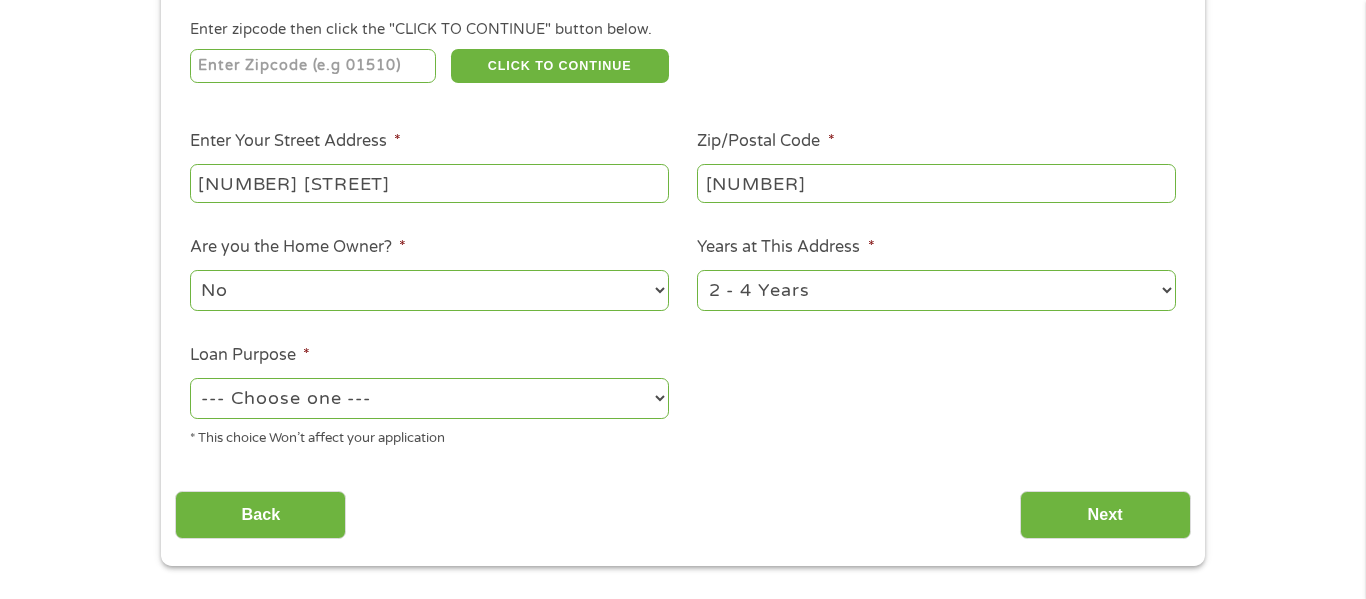 type on "[NUMBER] [STREET]" 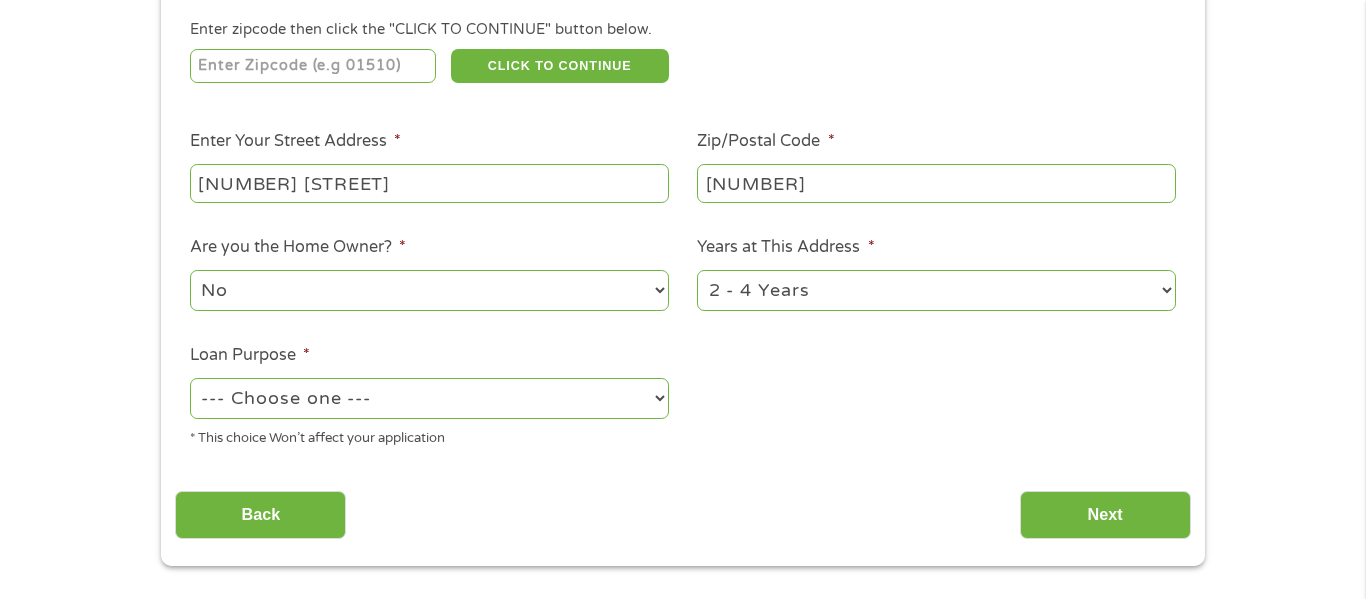click on "--- Choose one --- Pay Bills Debt Consolidation Home Improvement Major Purchase Car Loan Short Term Cash Medical Expenses Other" at bounding box center (429, 398) 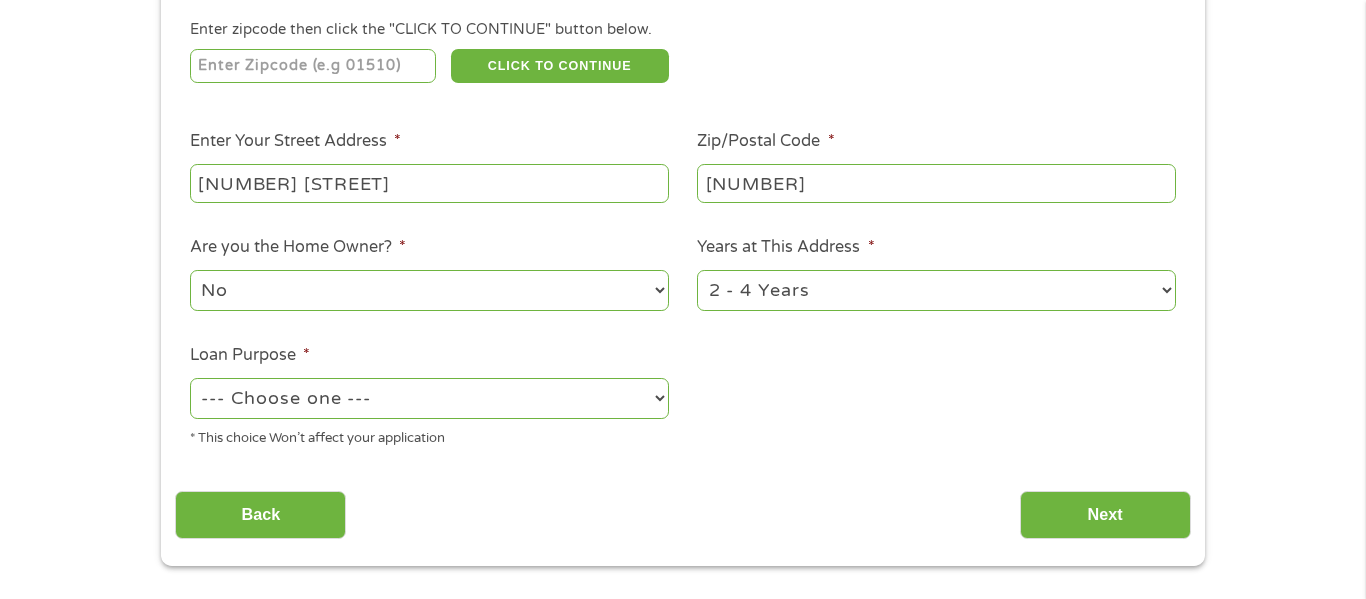 select on "paybills" 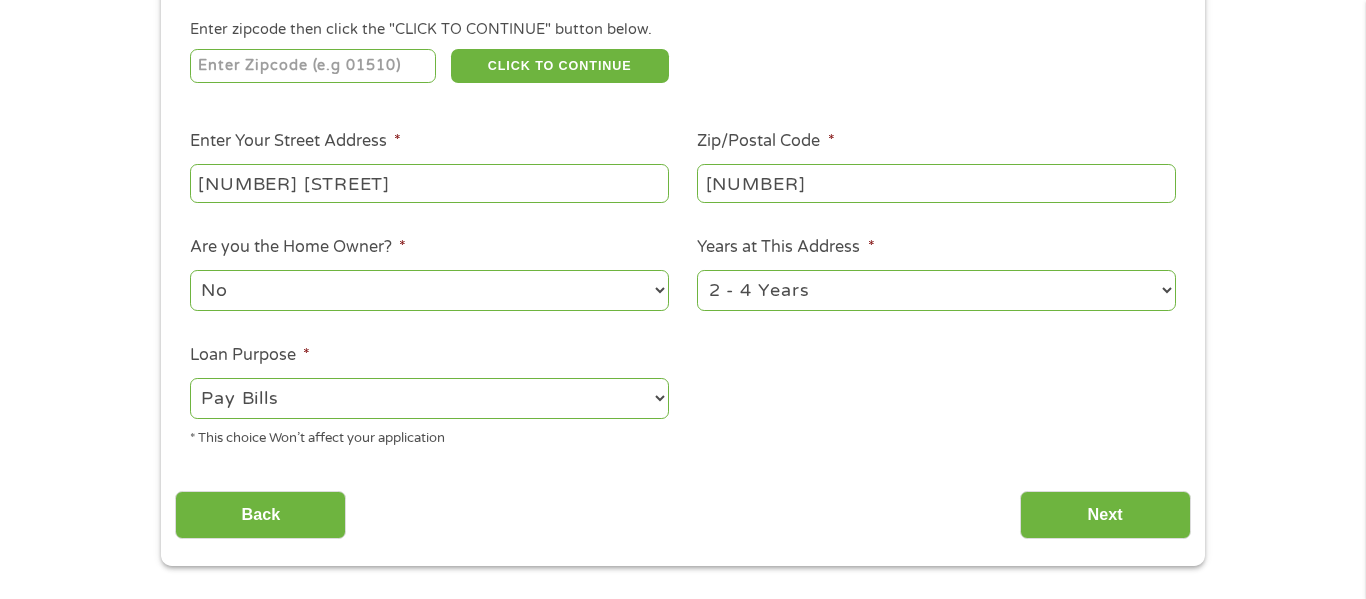 click on "--- Choose one --- Pay Bills Debt Consolidation Home Improvement Major Purchase Car Loan Short Term Cash Medical Expenses Other" at bounding box center [429, 398] 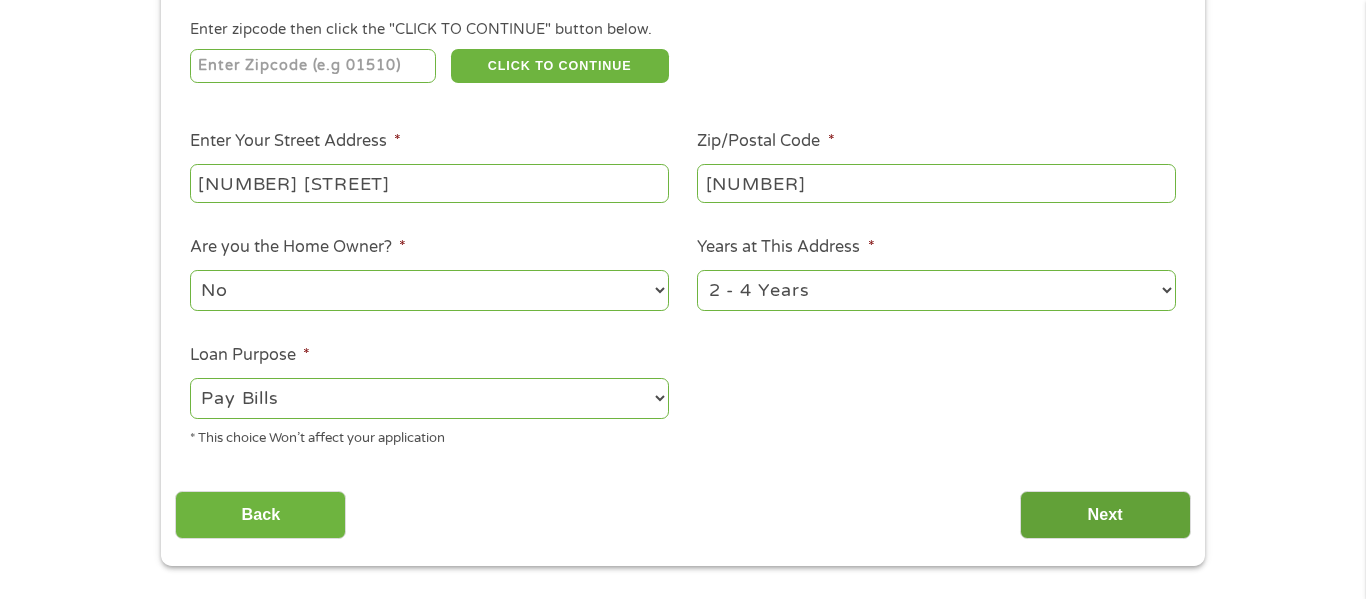 click on "Next" at bounding box center [1105, 515] 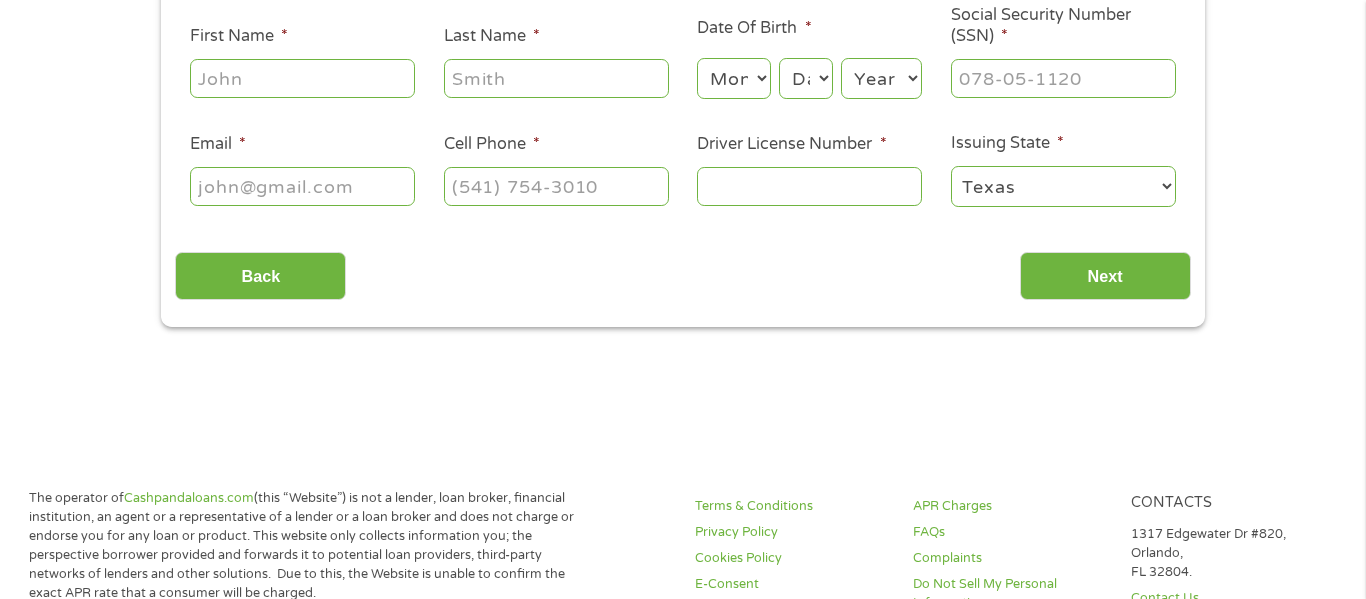 scroll, scrollTop: 22, scrollLeft: 0, axis: vertical 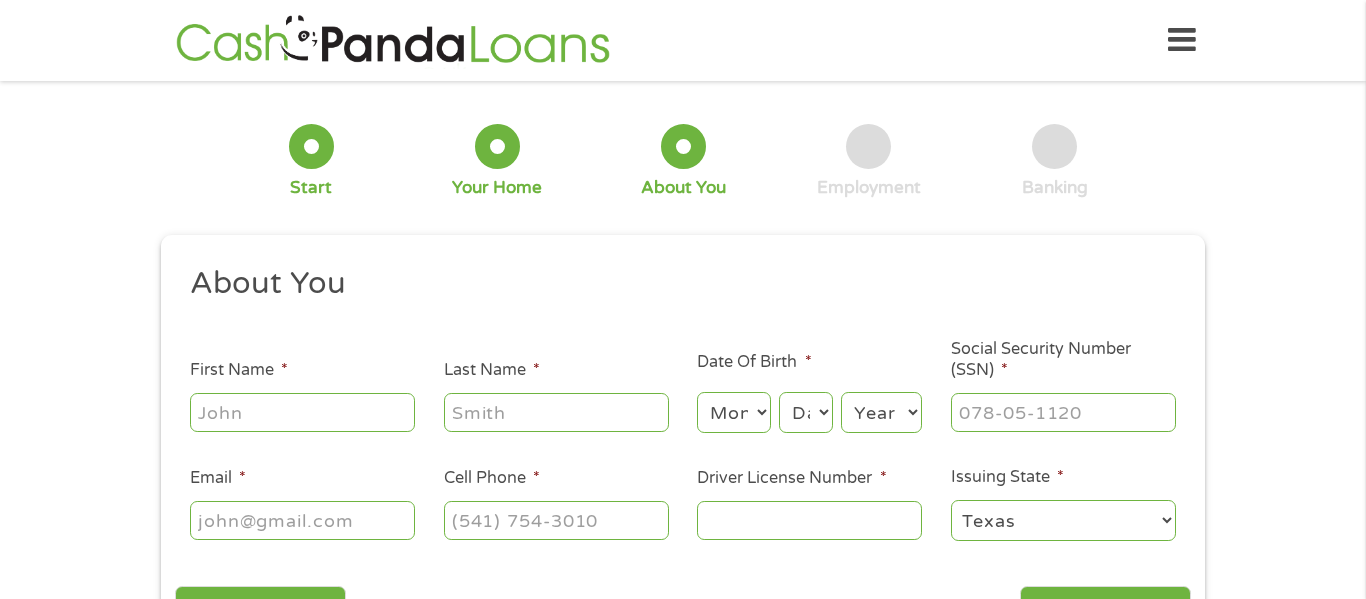 click on "First Name *" at bounding box center [302, 412] 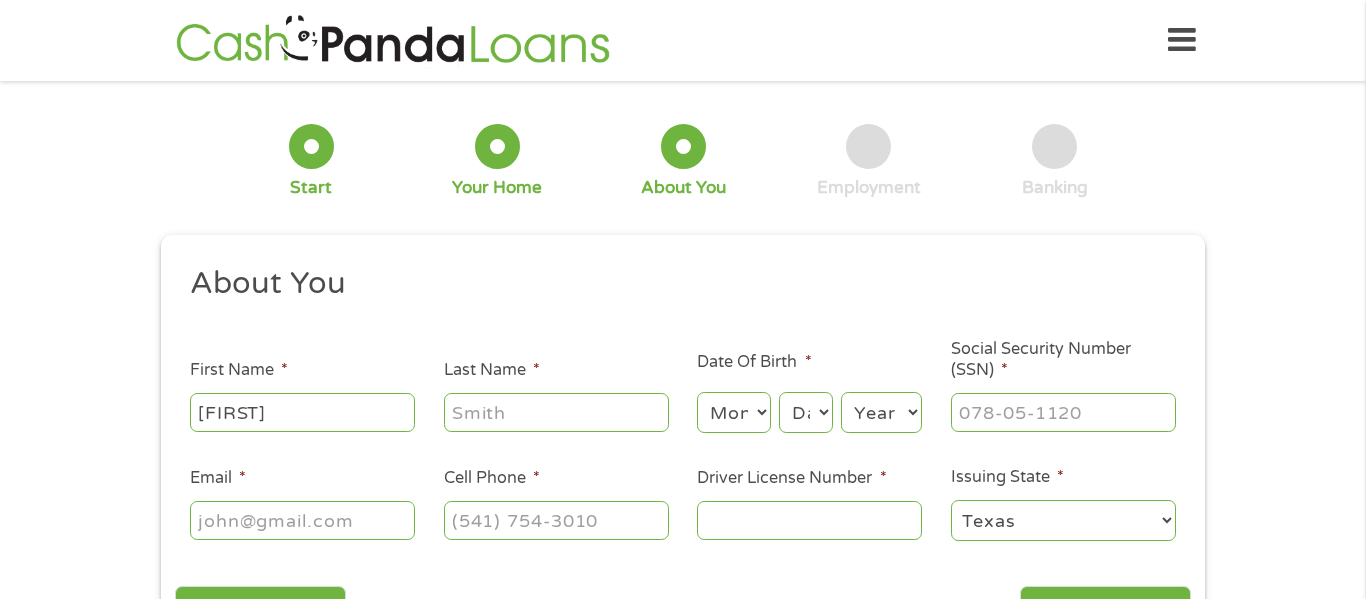 type on "[FIRST]" 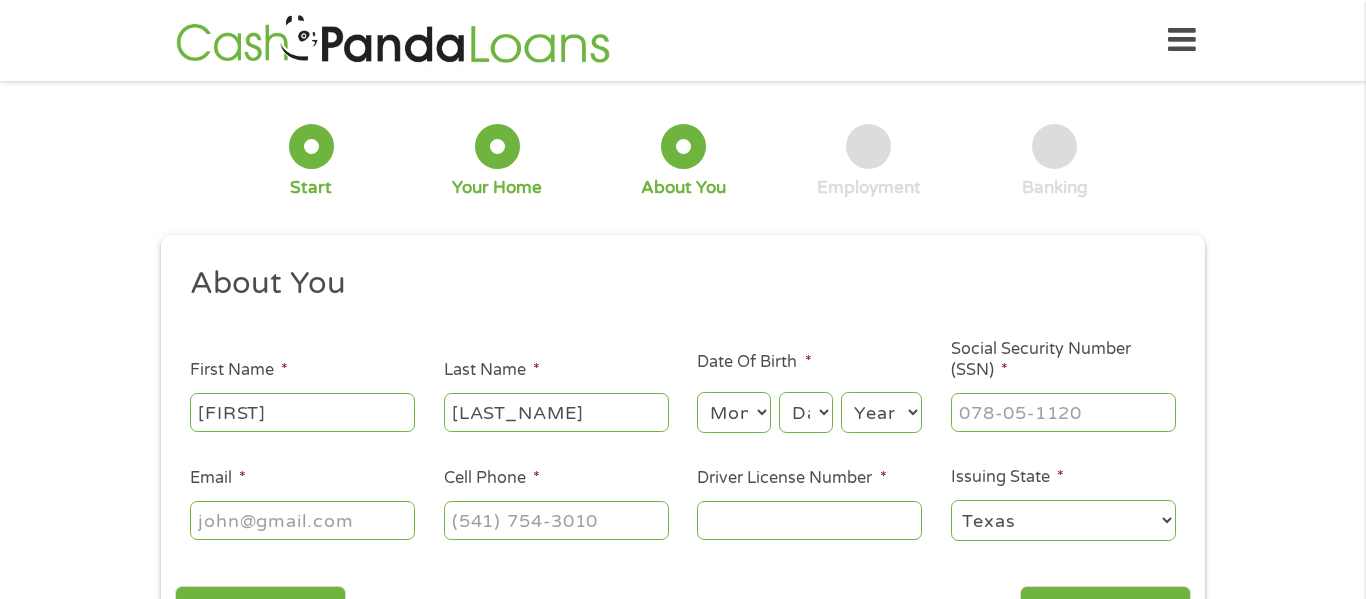 type on "[LAST_NAME]" 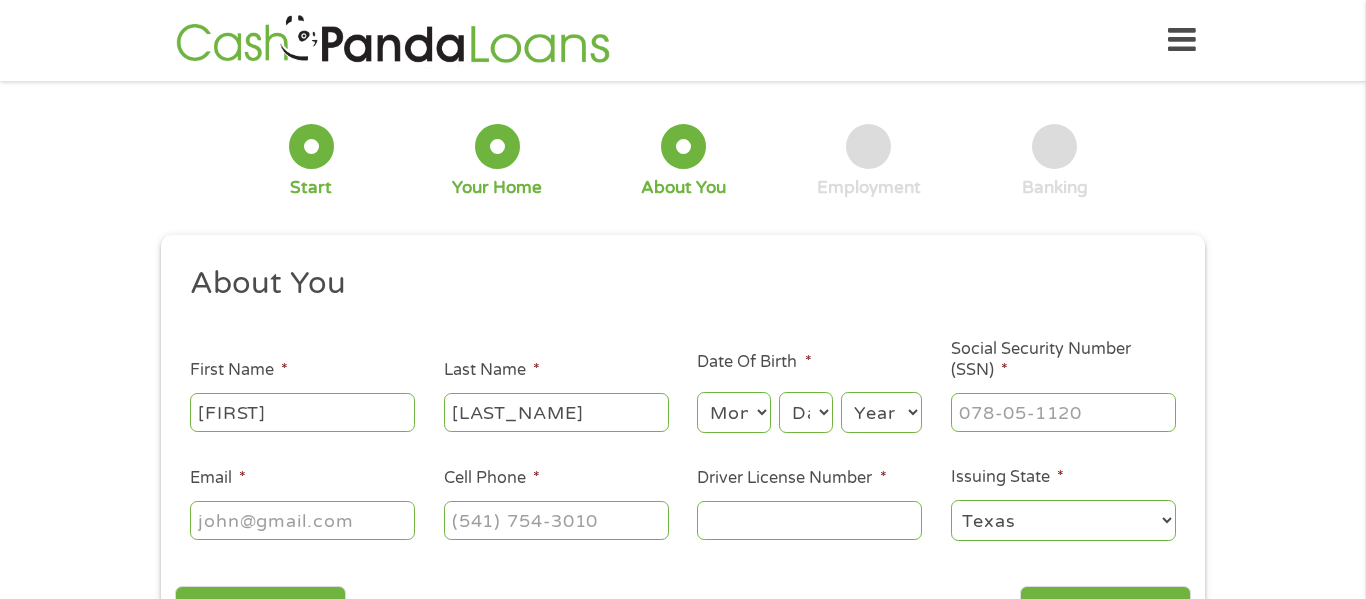 click on "Month 1 2 3 4 5 6 7 8 9 10 11 12" at bounding box center [733, 412] 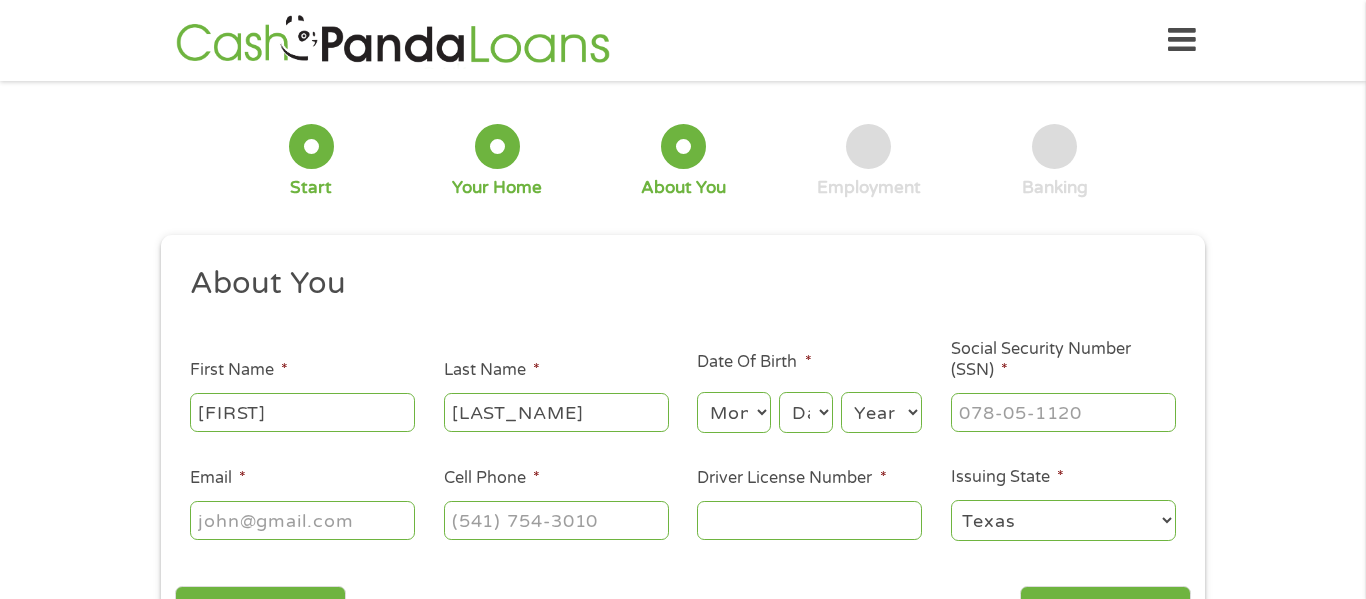 select on "12" 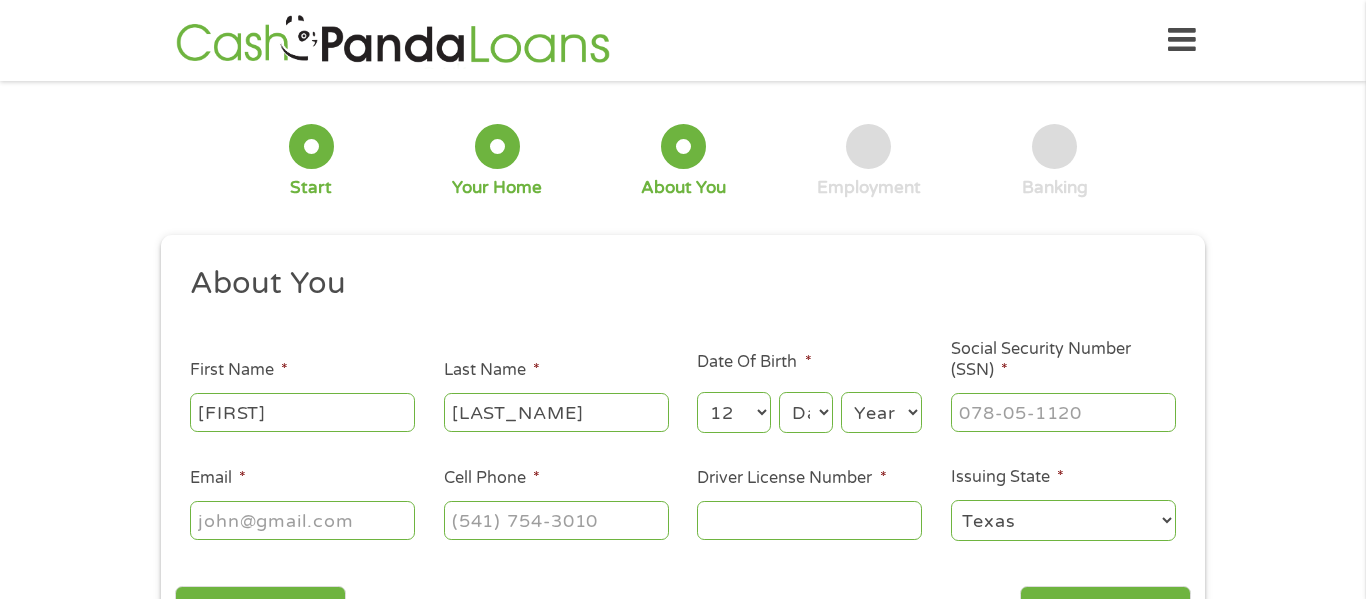 click on "Month 1 2 3 4 5 6 7 8 9 10 11 12" at bounding box center (733, 412) 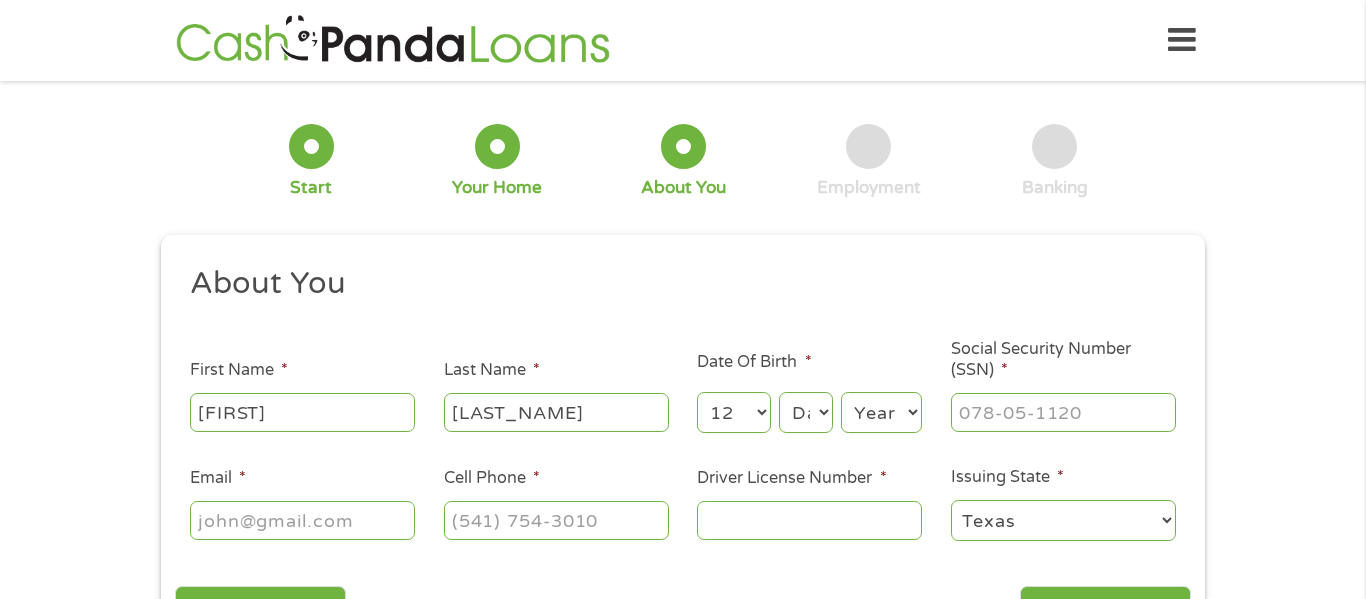 select on "9" 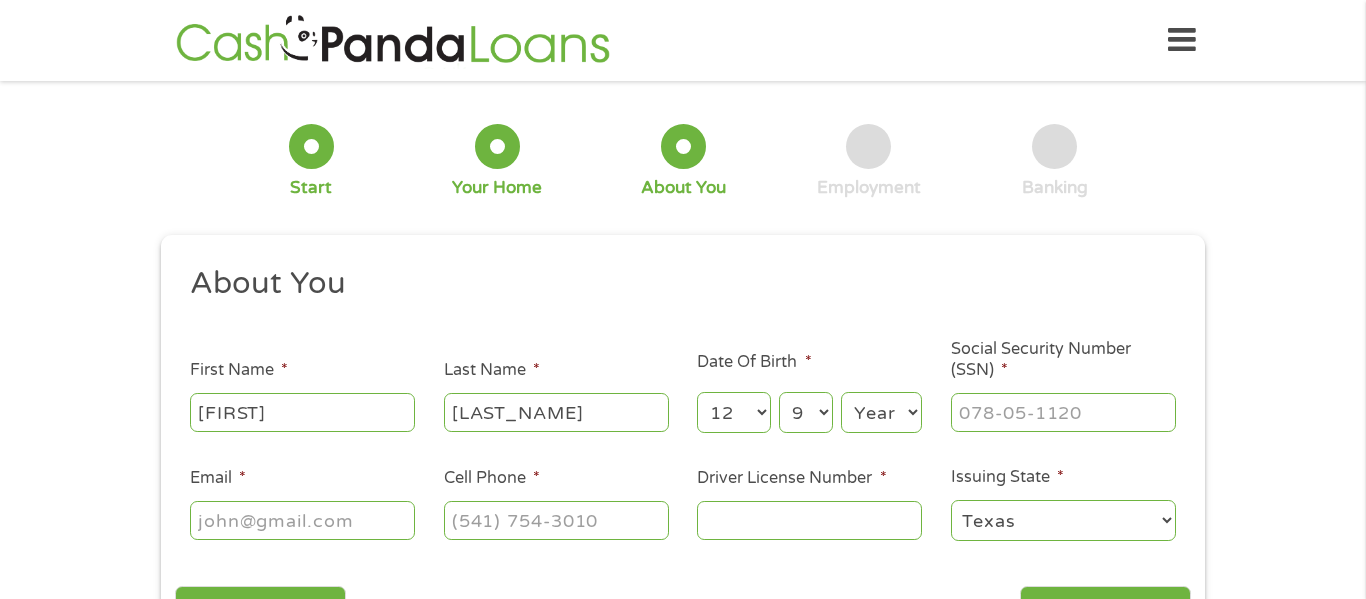 click on "Day 1 2 3 4 5 6 7 8 9 10 11 12 13 14 15 16 17 18 19 20 21 22 23 24 25 26 27 28 29 30 31" at bounding box center [806, 412] 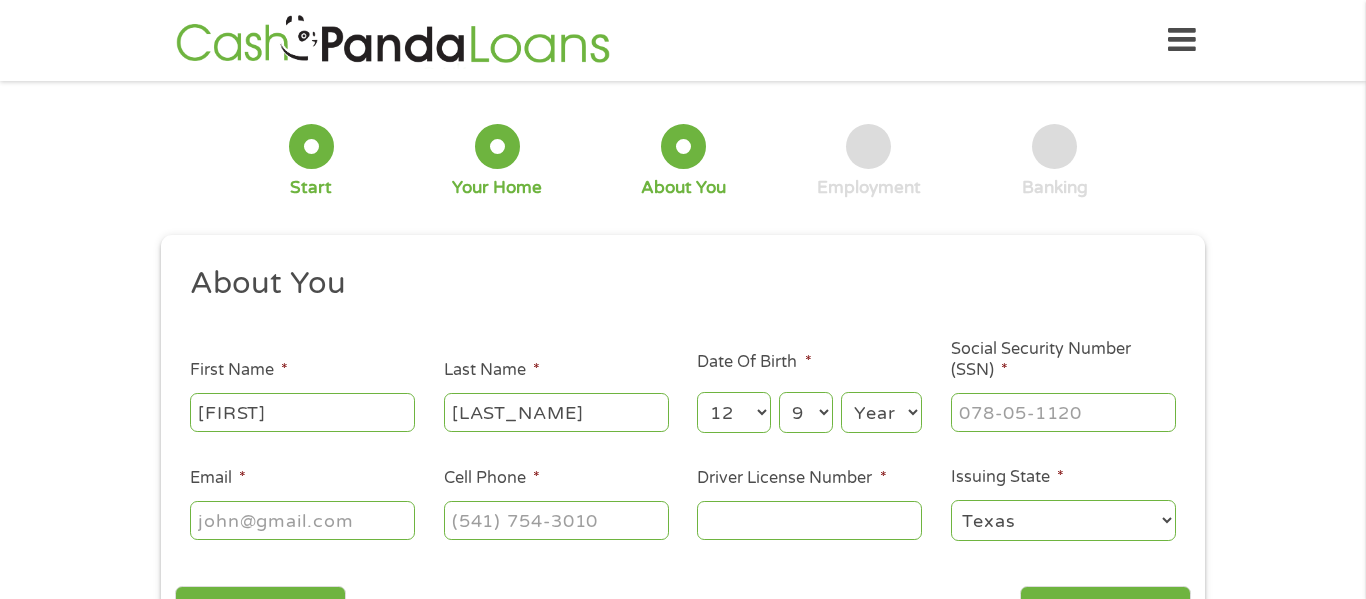 click on "Year 2007 2006 2005 2004 2003 2002 2001 2000 1999 1998 1997 1996 1995 1994 1993 1992 1991 1990 1989 1988 1987 1986 1985 1984 1983 1982 1981 1980 1979 1978 1977 1976 1975 1974 1973 1972 1971 1970 1969 1968 1967 1966 1965 1964 1963 1962 1961 1960 1959 1958 1957 1956 1955 1954 1953 1952 1951 1950 1949 1948 1947 1946 1945 1944 1943 1942 1941 1940 1939 1938 1937 1936 1935 1934 1933 1932 1931 1930 1929 1928 1927 1926 1925 1924 1923 1922 1921 1920" at bounding box center [881, 412] 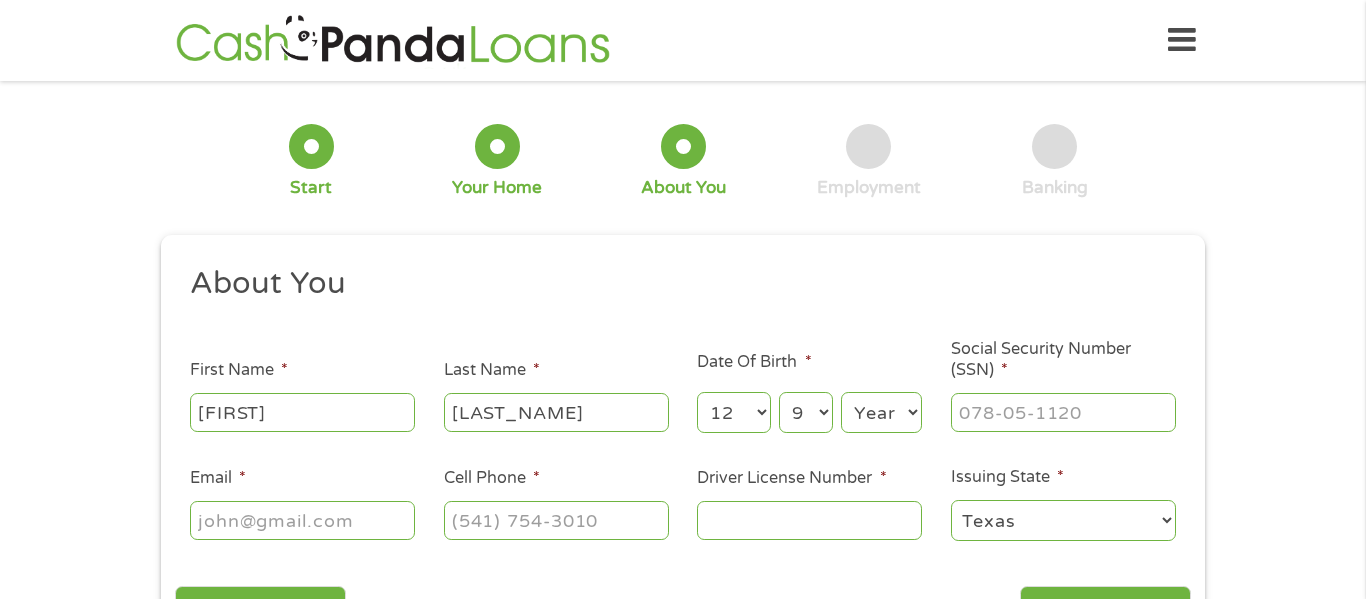 select on "1951" 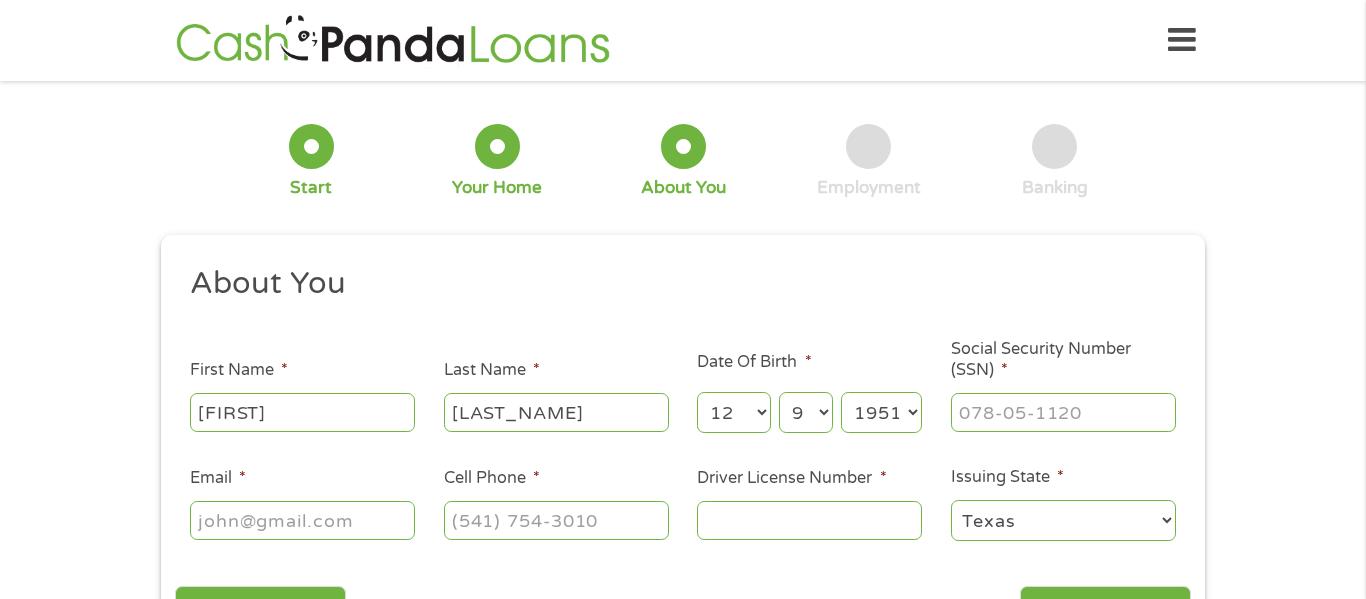 click on "Year 2007 2006 2005 2004 2003 2002 2001 2000 1999 1998 1997 1996 1995 1994 1993 1992 1991 1990 1989 1988 1987 1986 1985 1984 1983 1982 1981 1980 1979 1978 1977 1976 1975 1974 1973 1972 1971 1970 1969 1968 1967 1966 1965 1964 1963 1962 1961 1960 1959 1958 1957 1956 1955 1954 1953 1952 1951 1950 1949 1948 1947 1946 1945 1944 1943 1942 1941 1940 1939 1938 1937 1936 1935 1934 1933 1932 1931 1930 1929 1928 1927 1926 1925 1924 1923 1922 1921 1920" at bounding box center [881, 412] 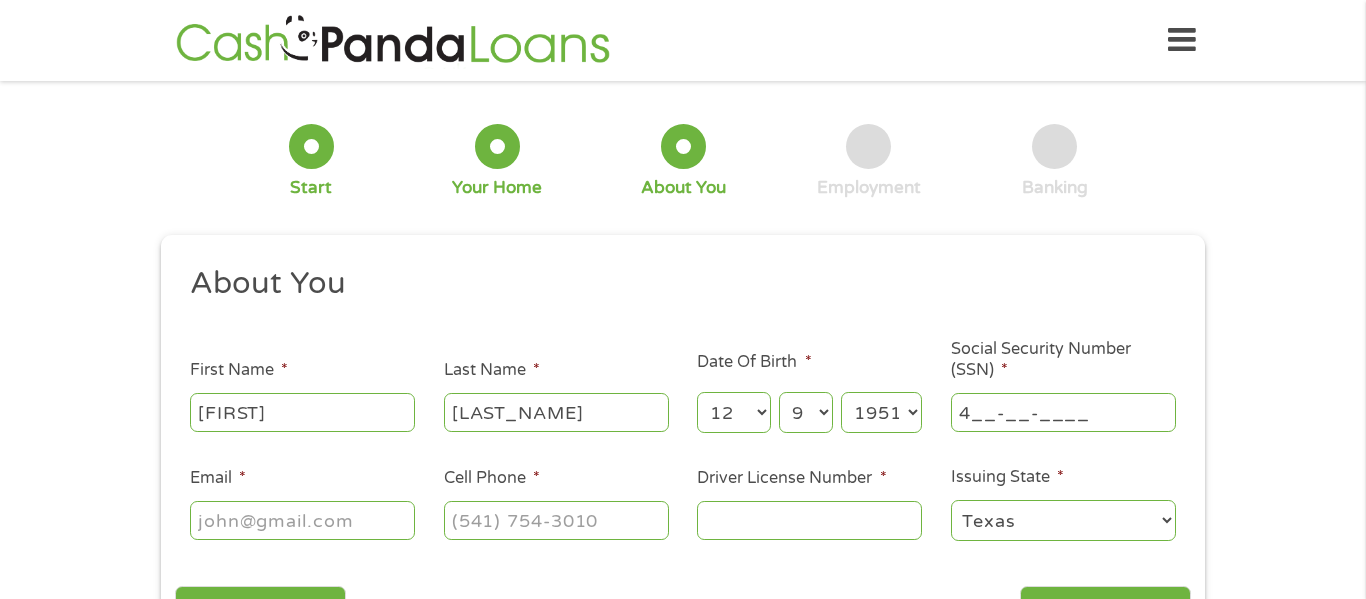 click on "4__-__-____" at bounding box center [1063, 412] 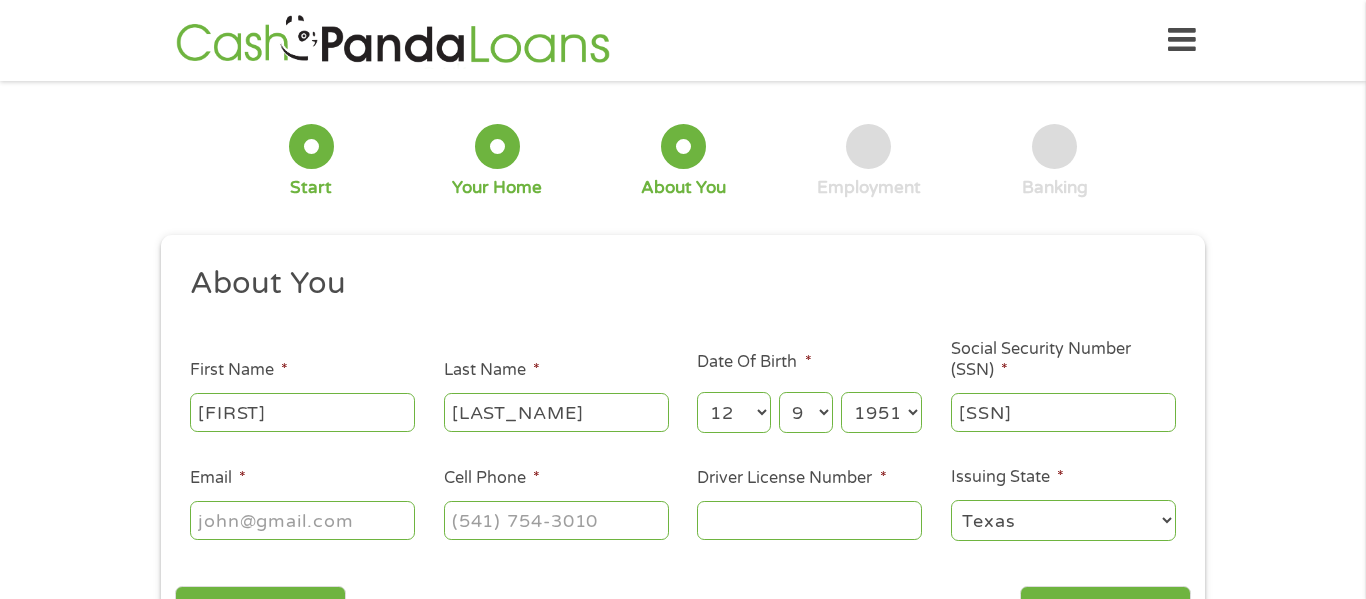 type on "[SSN]" 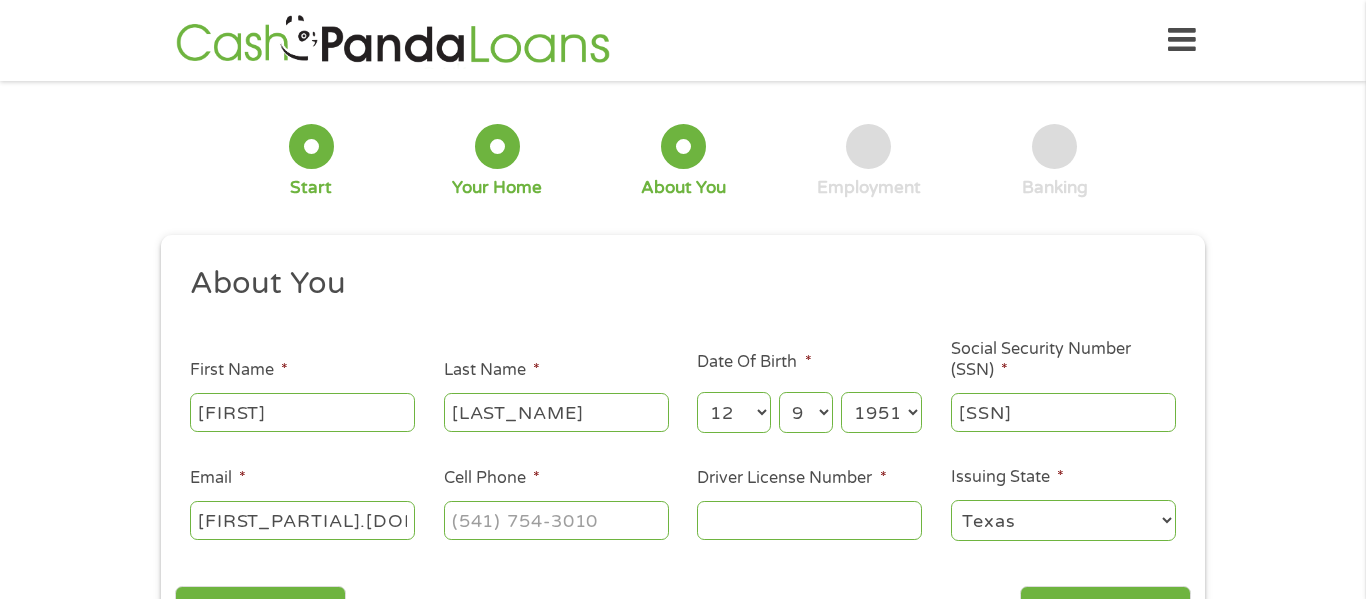 type on "[FIRST_PARTIAL].[DOMAIN]" 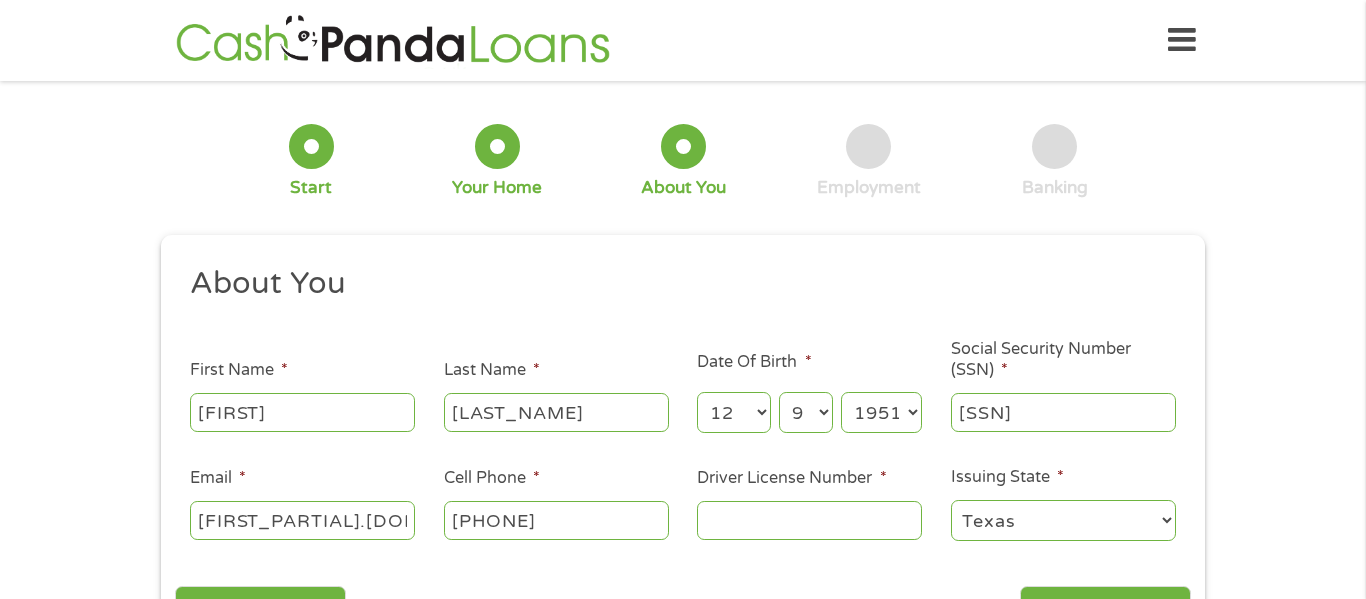 type on "[PHONE]" 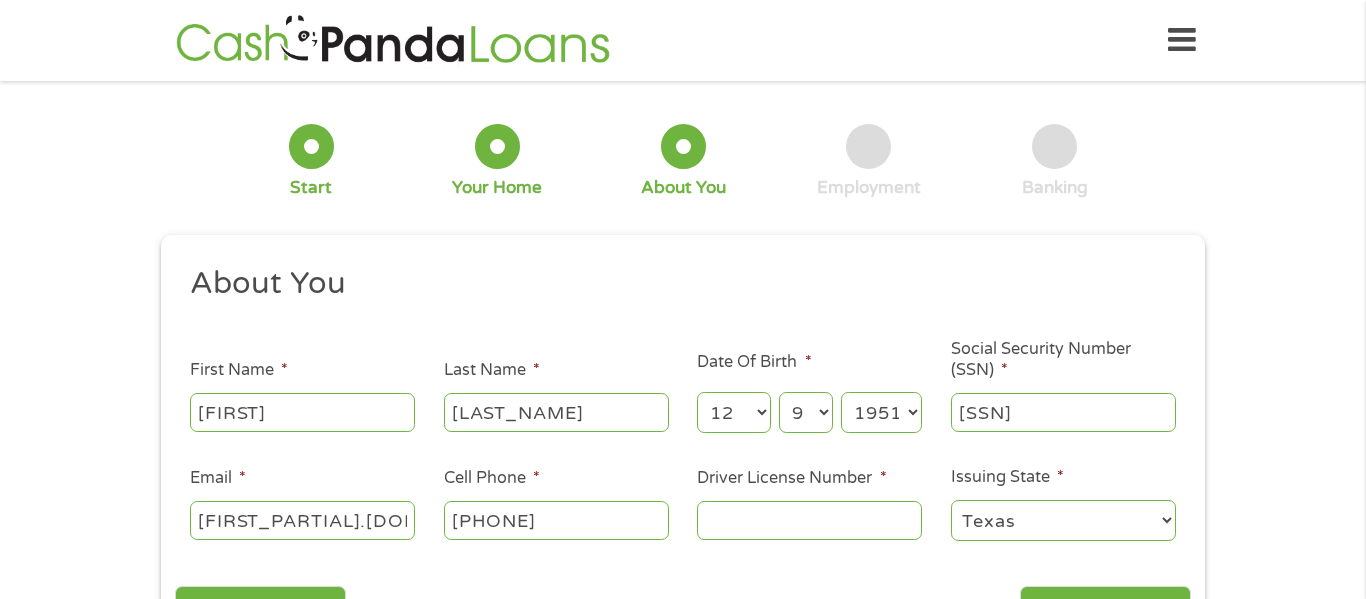 click on "Driver License Number *" at bounding box center (809, 520) 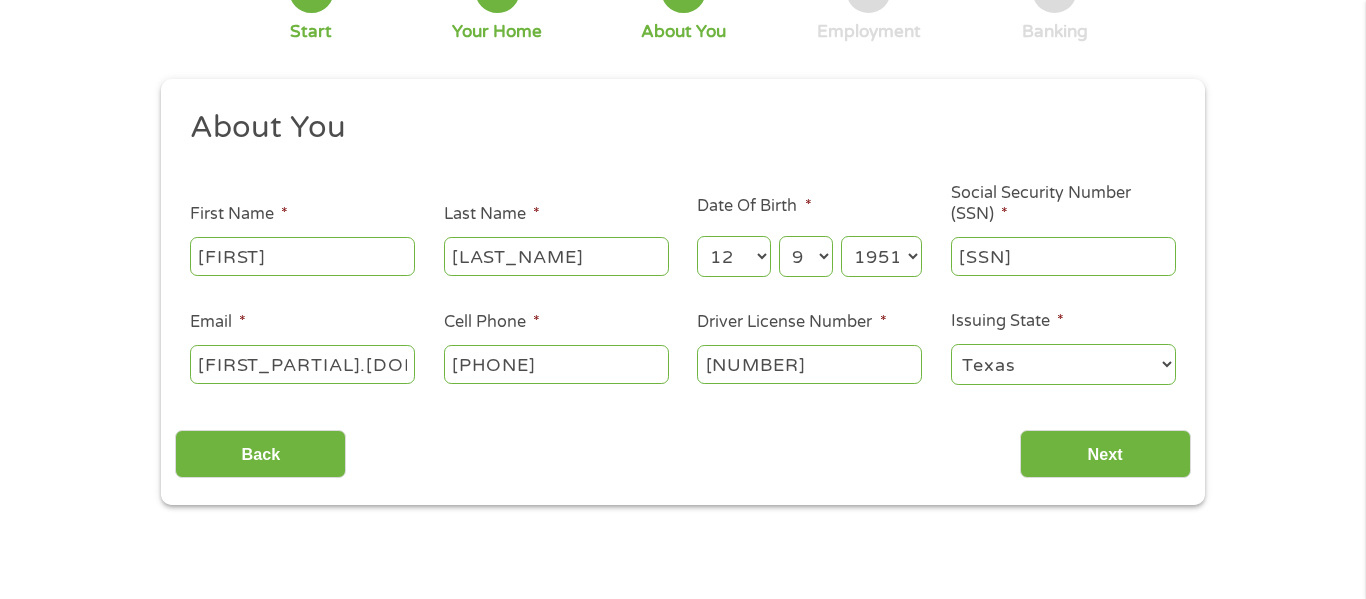 scroll, scrollTop: 160, scrollLeft: 0, axis: vertical 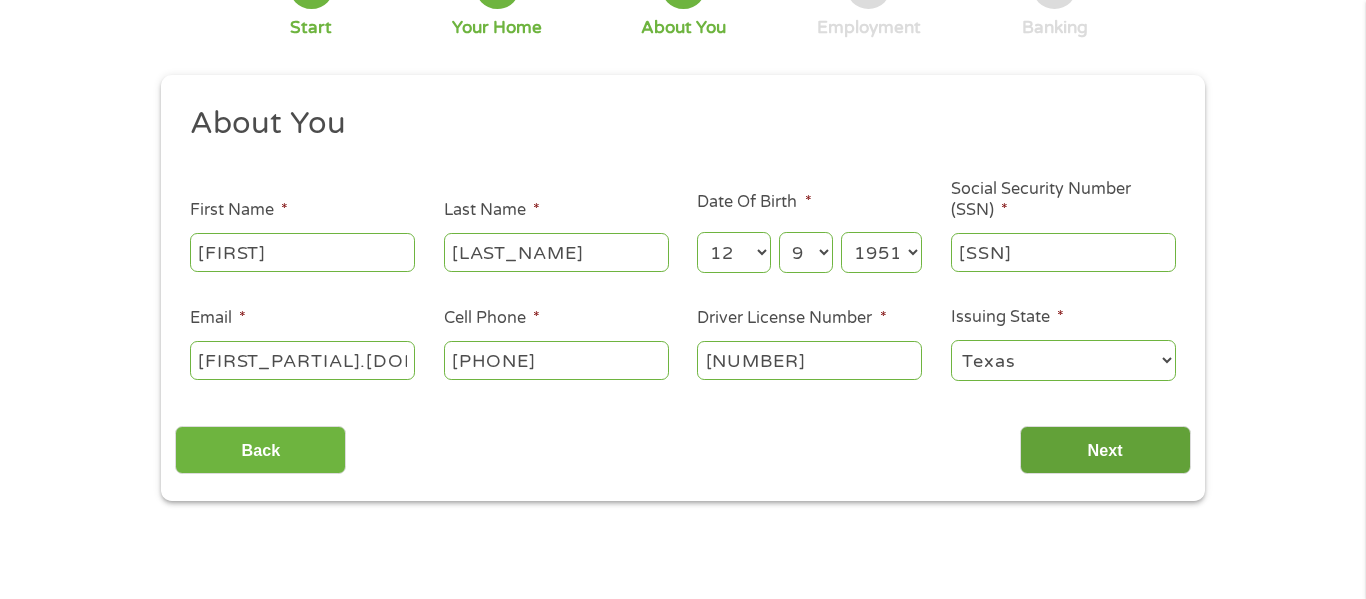 type on "[NUMBER]" 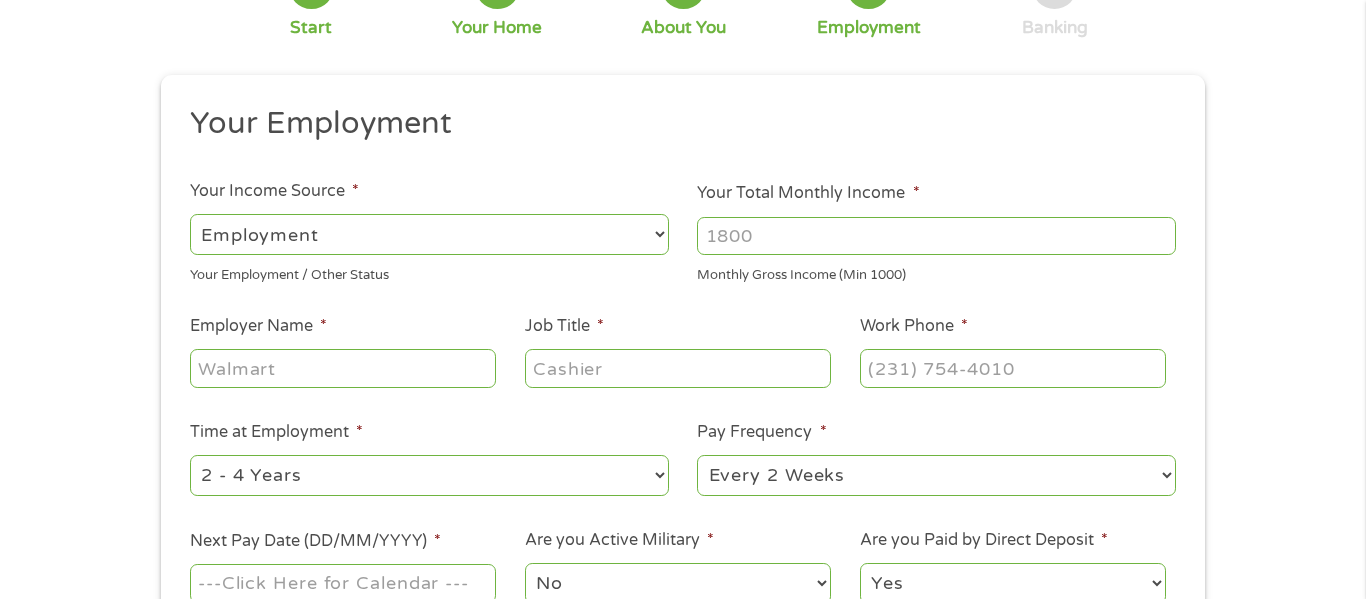 scroll, scrollTop: 158, scrollLeft: 0, axis: vertical 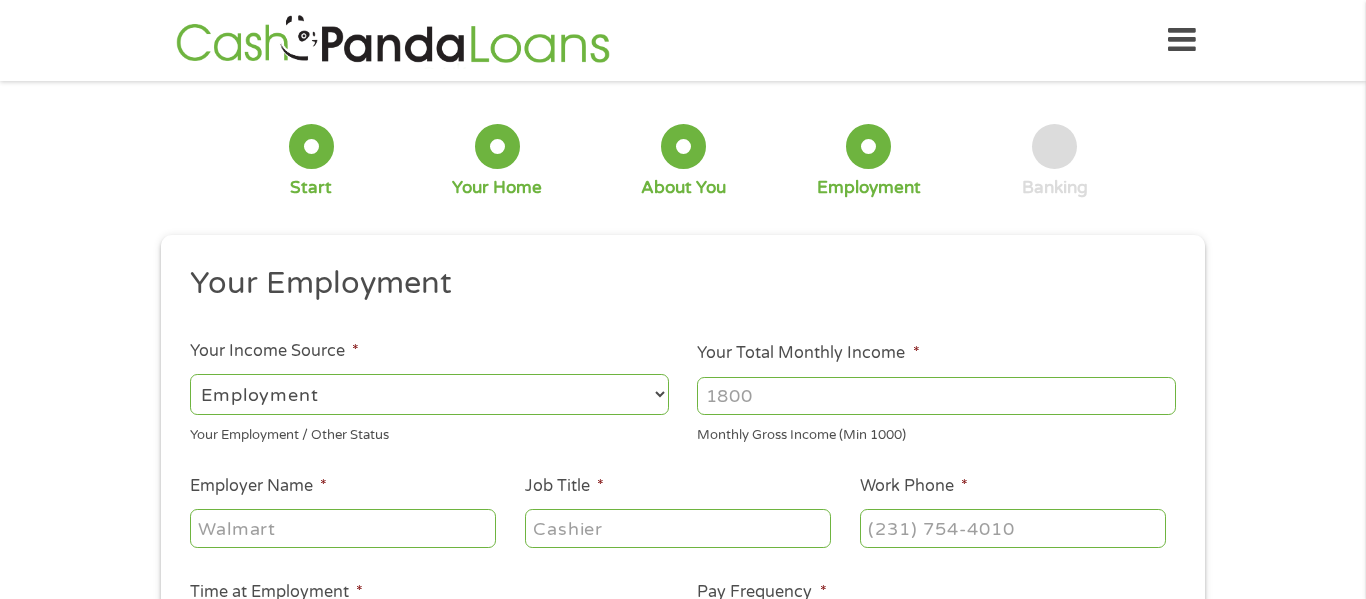 click on "--- Choose one --- Employment Self Employed Benefits" at bounding box center [429, 394] 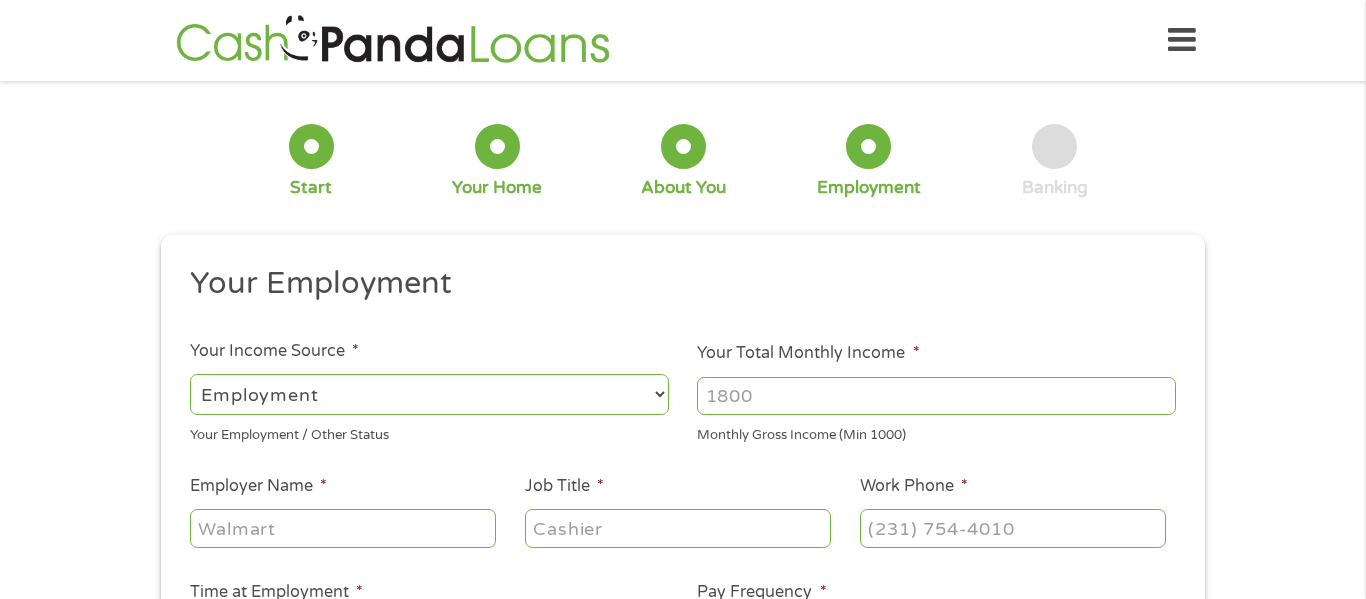 select on "benefits" 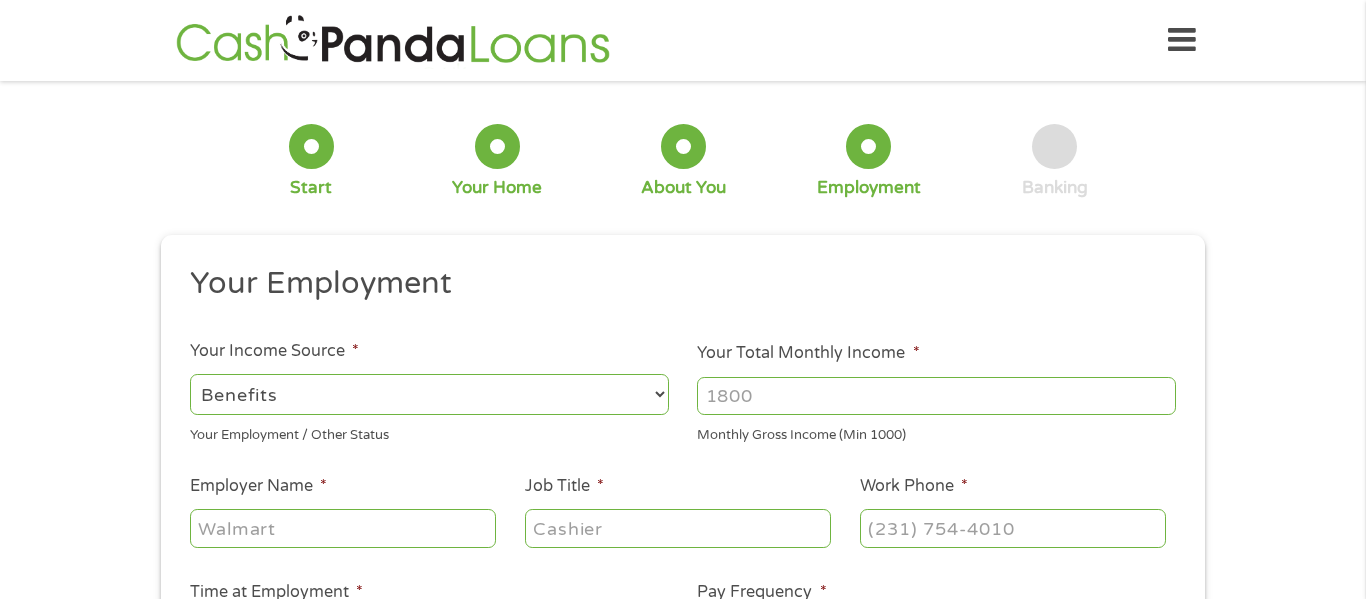 click on "--- Choose one --- Employment Self Employed Benefits" at bounding box center (429, 394) 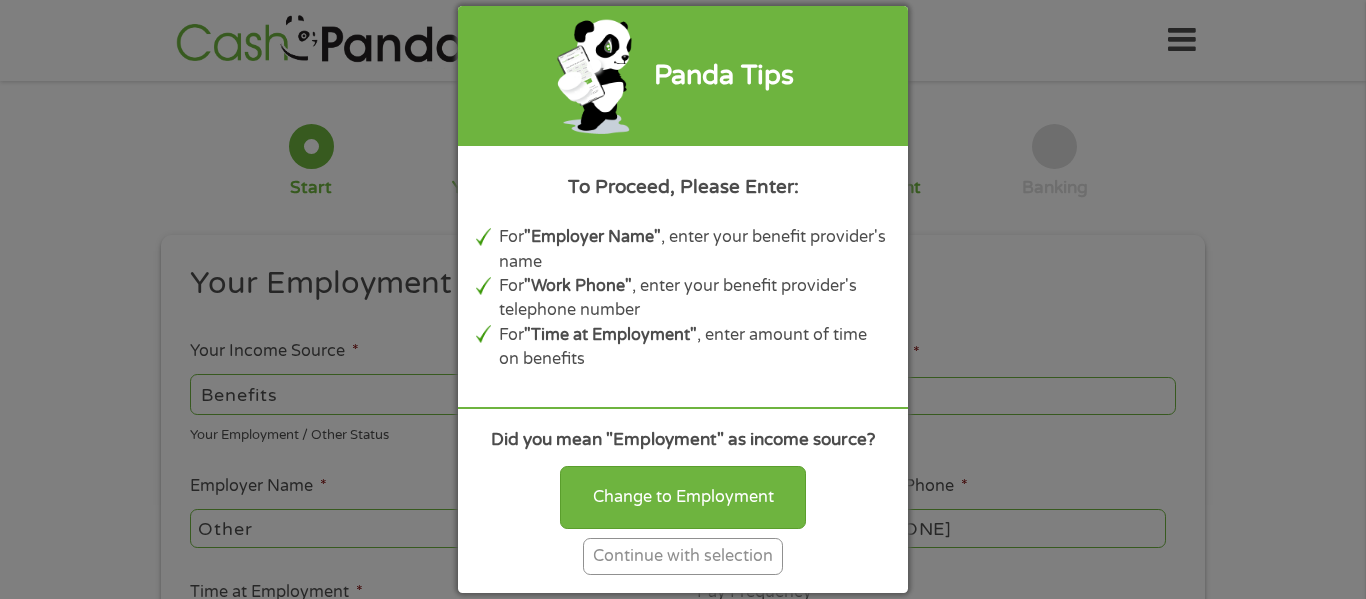 click on "Continue with selection" at bounding box center (683, 556) 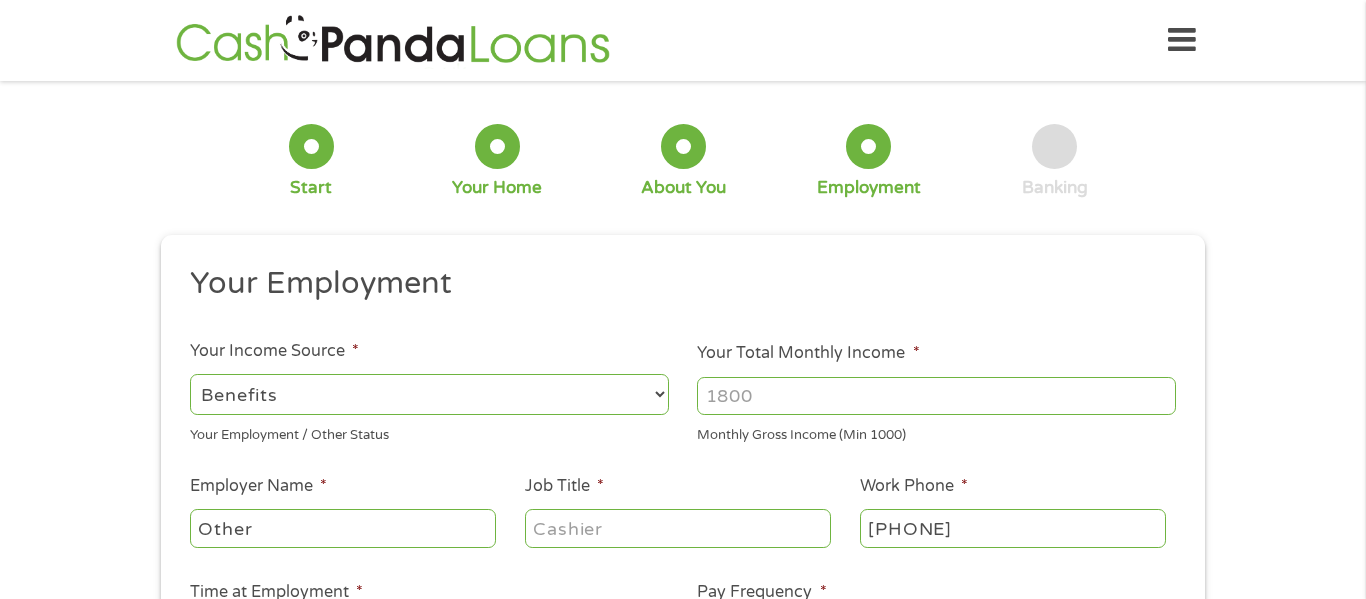 click on "--- Choose one --- Employment Self Employed Benefits" at bounding box center (429, 394) 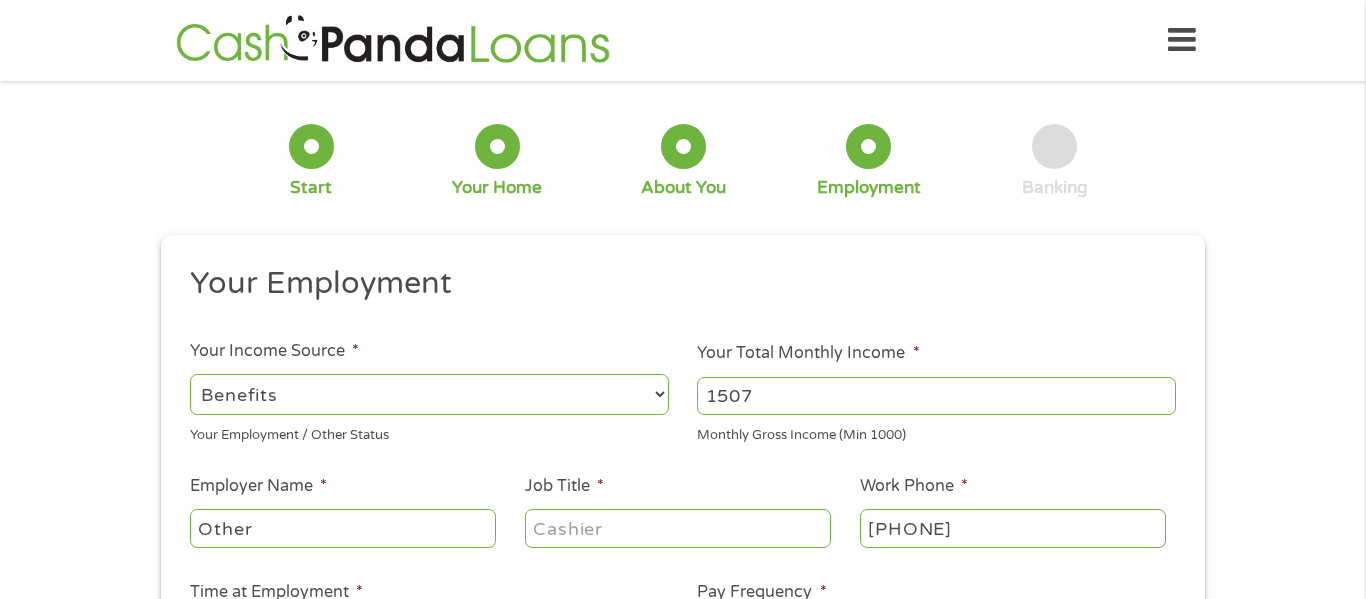 type on "1507" 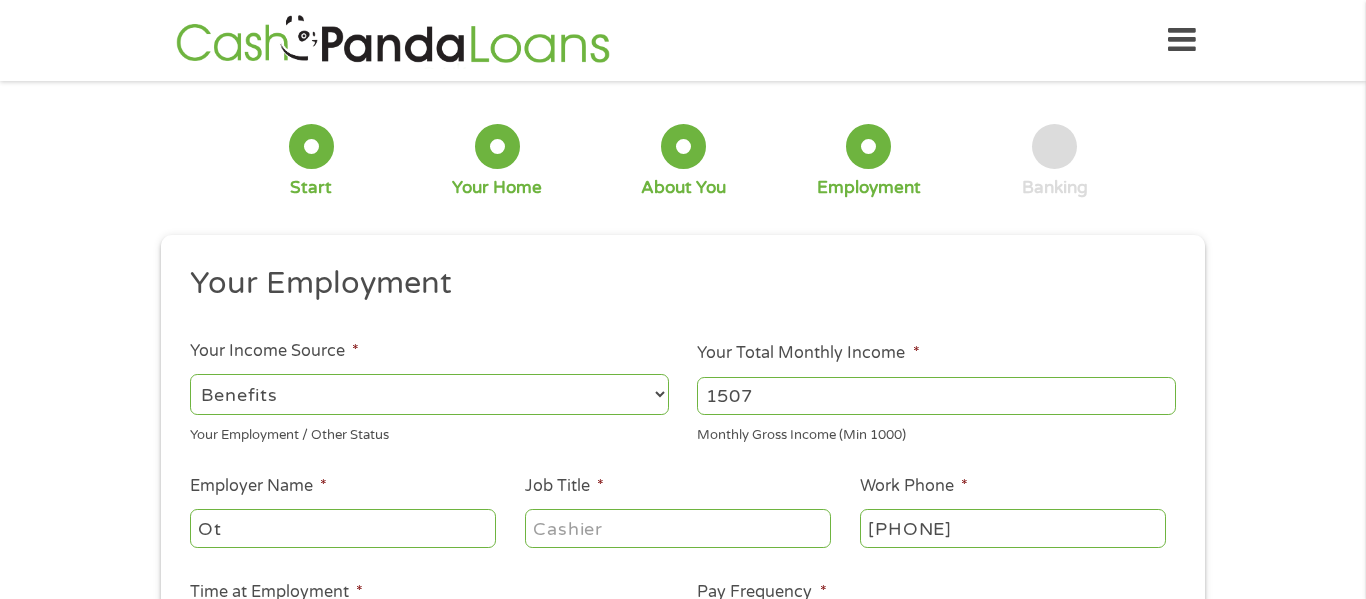 type on "O" 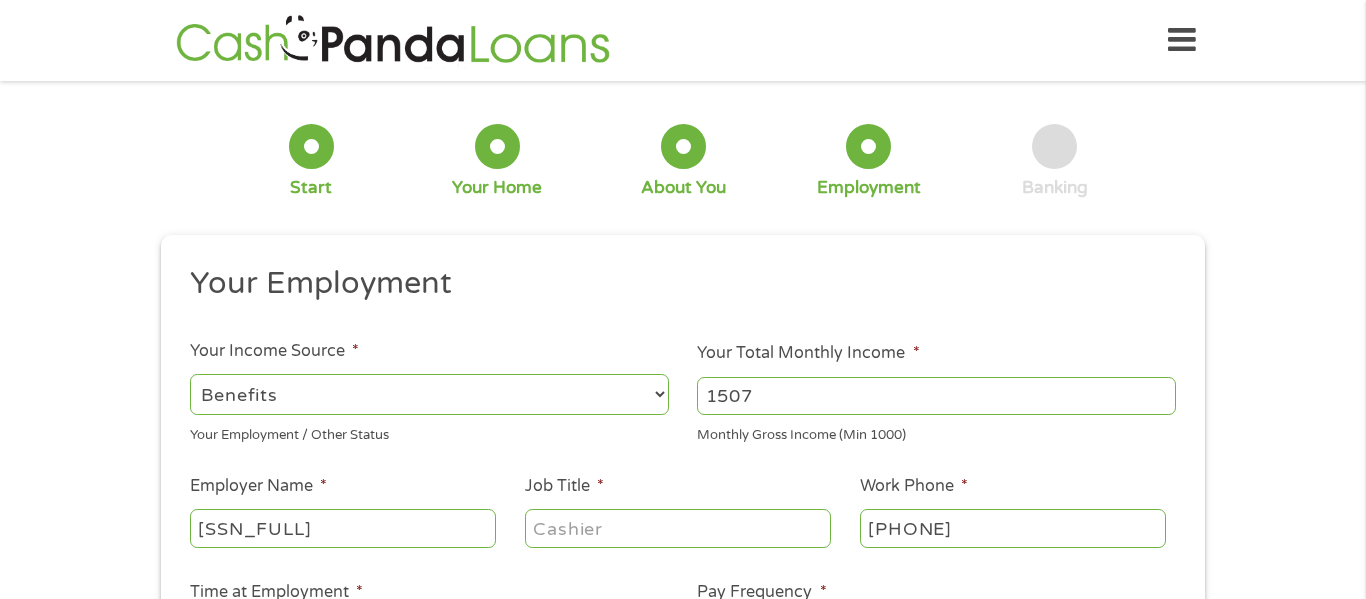 type on "[SSN_FULL]" 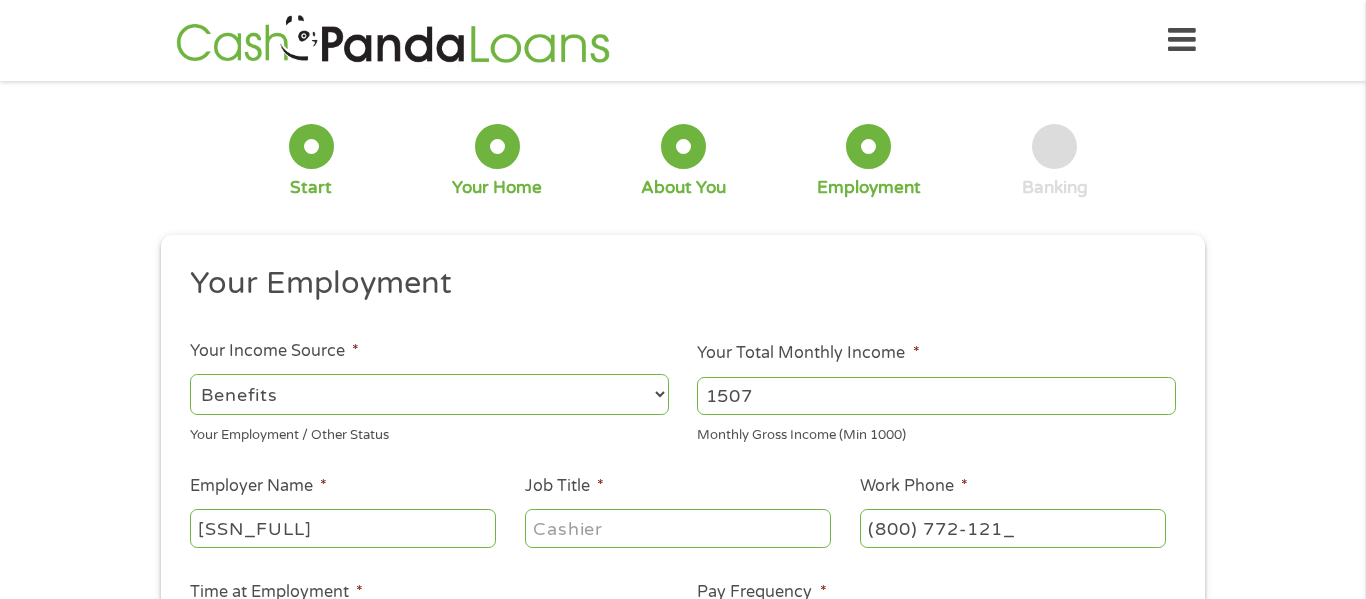 type on "(800) 772-1213" 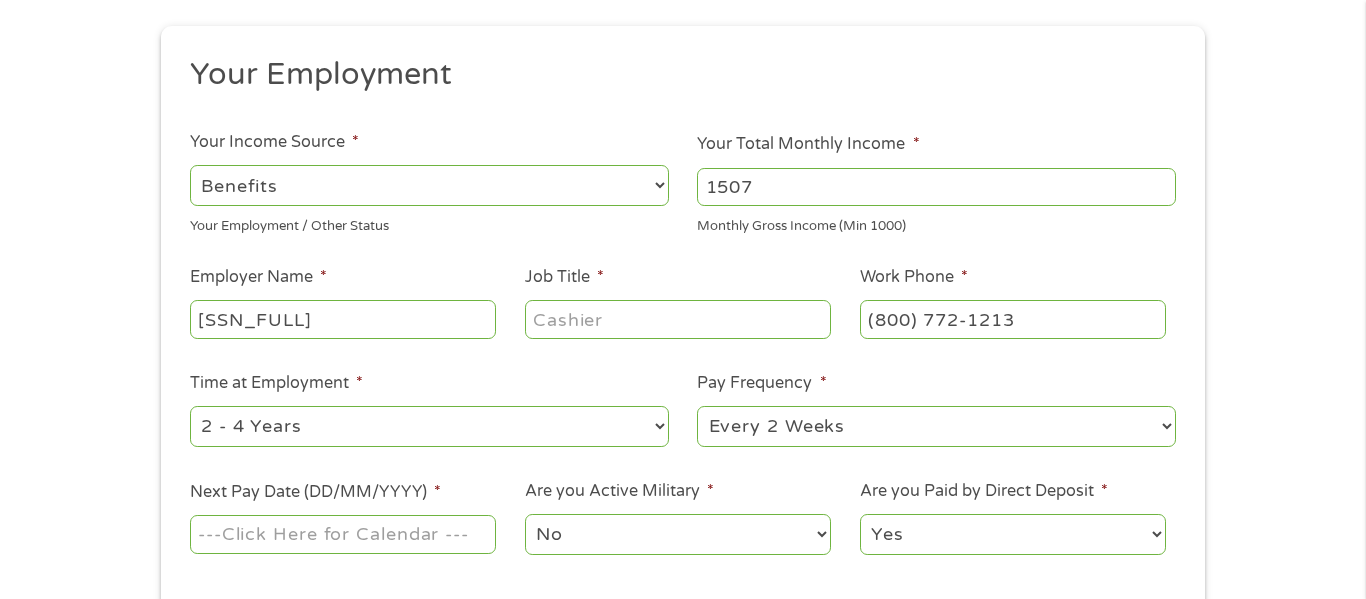 scroll, scrollTop: 213, scrollLeft: 0, axis: vertical 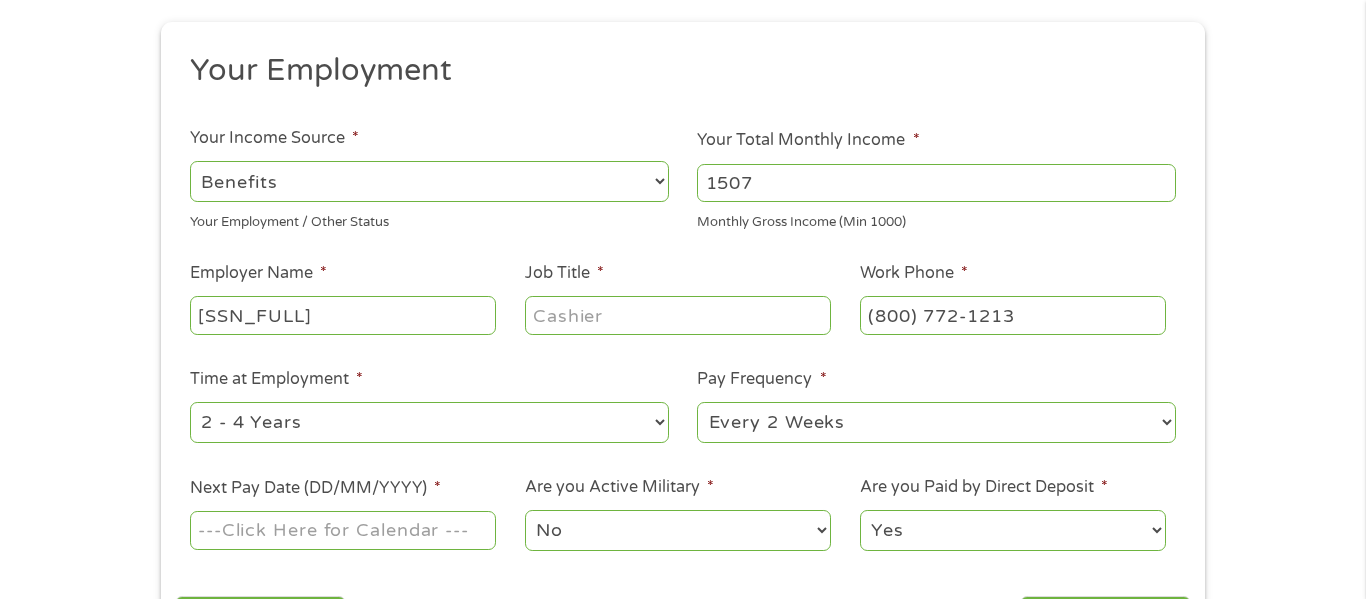 click on "Job Title *" at bounding box center [678, 315] 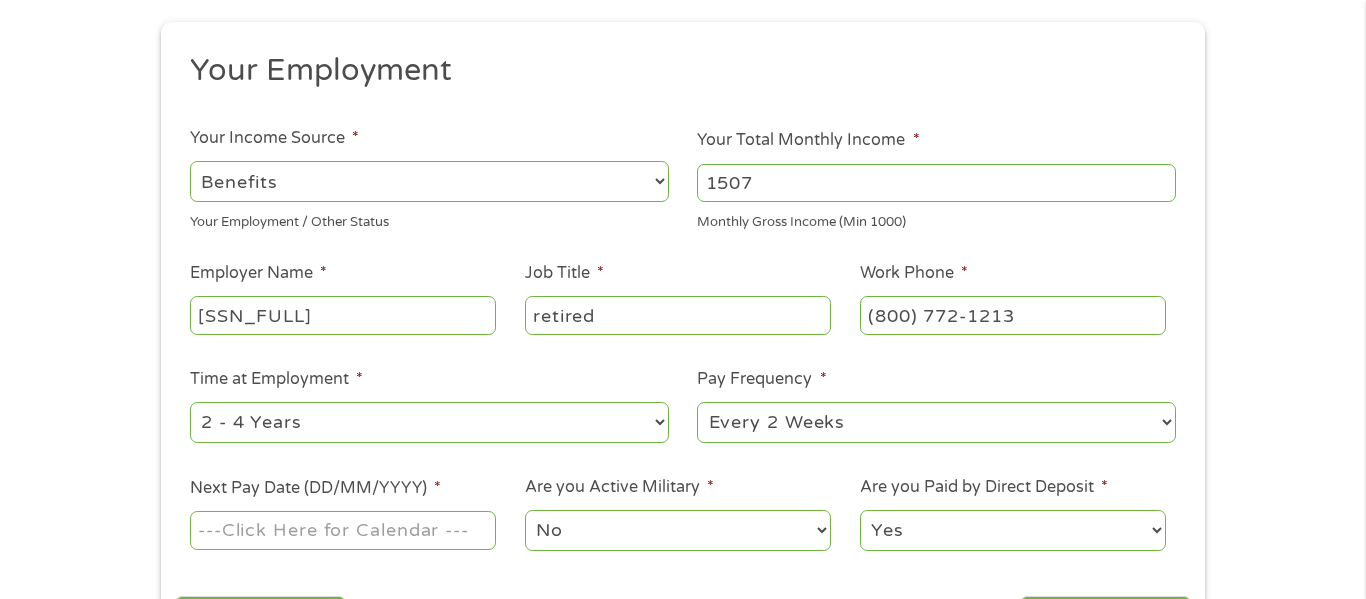 type on "retired" 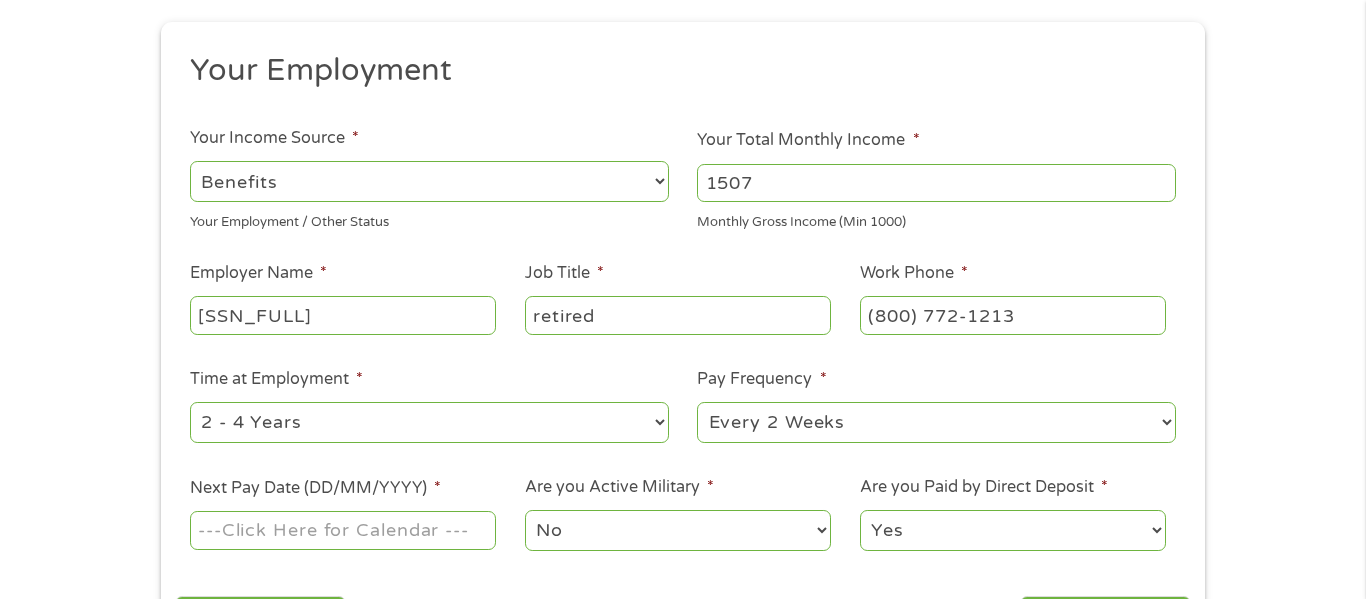click on "--- Choose one --- 1 Year or less 1 - 2 Years 2 - 4 Years Over 4 Years" at bounding box center [429, 422] 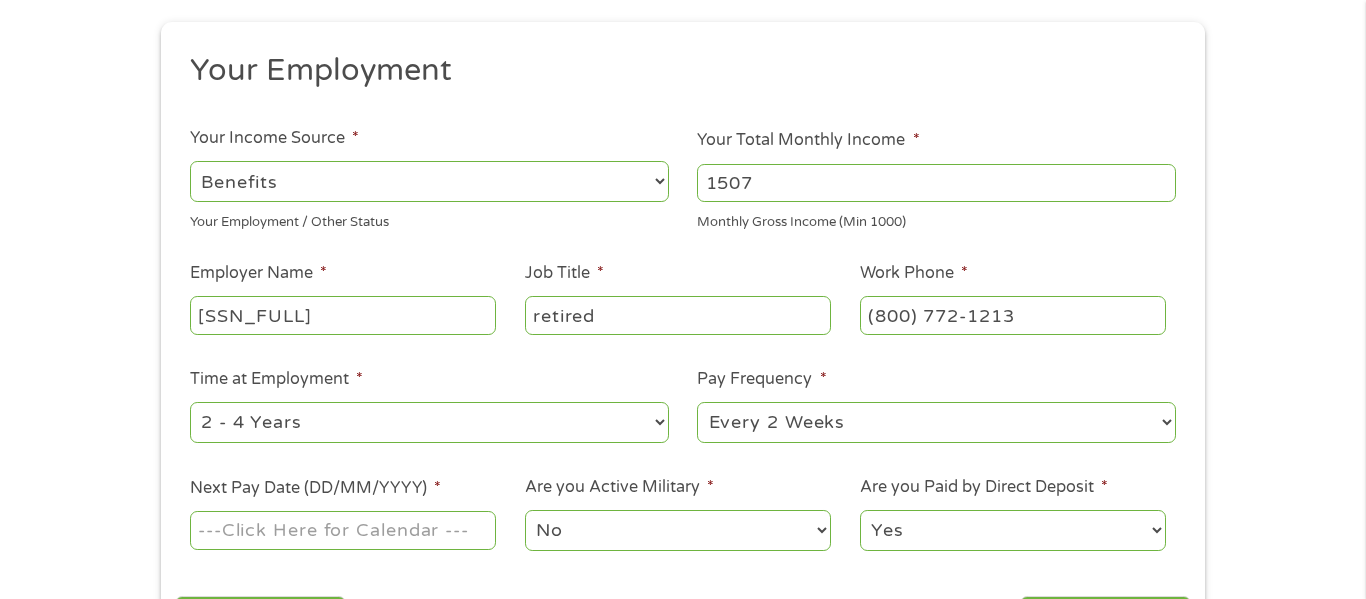 select on "60months" 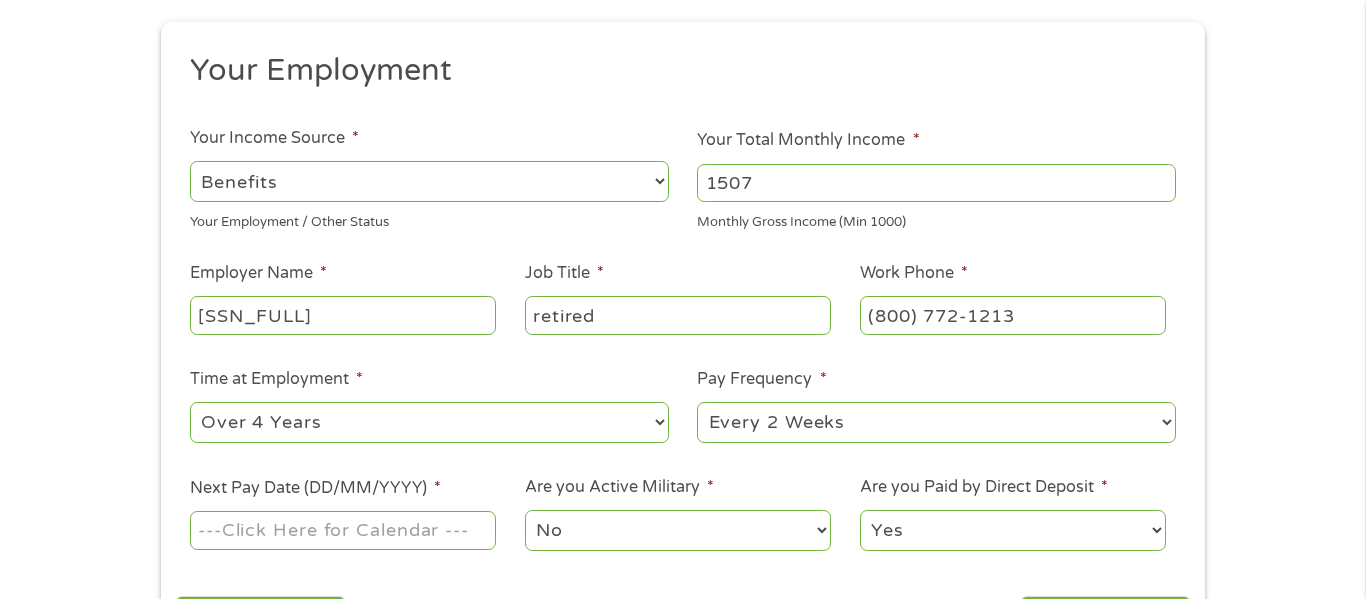 click on "--- Choose one --- 1 Year or less 1 - 2 Years 2 - 4 Years Over 4 Years" at bounding box center [429, 422] 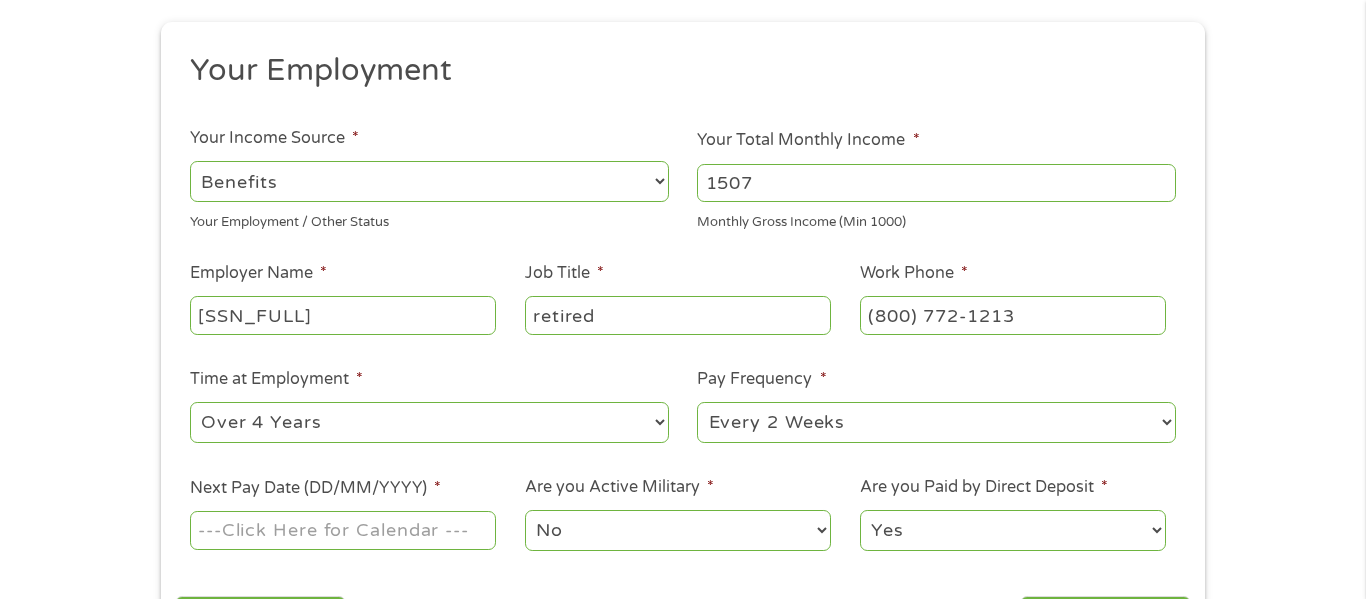 click on "--- Choose one --- Every 2 Weeks Every Week Monthly Semi-Monthly" at bounding box center [936, 422] 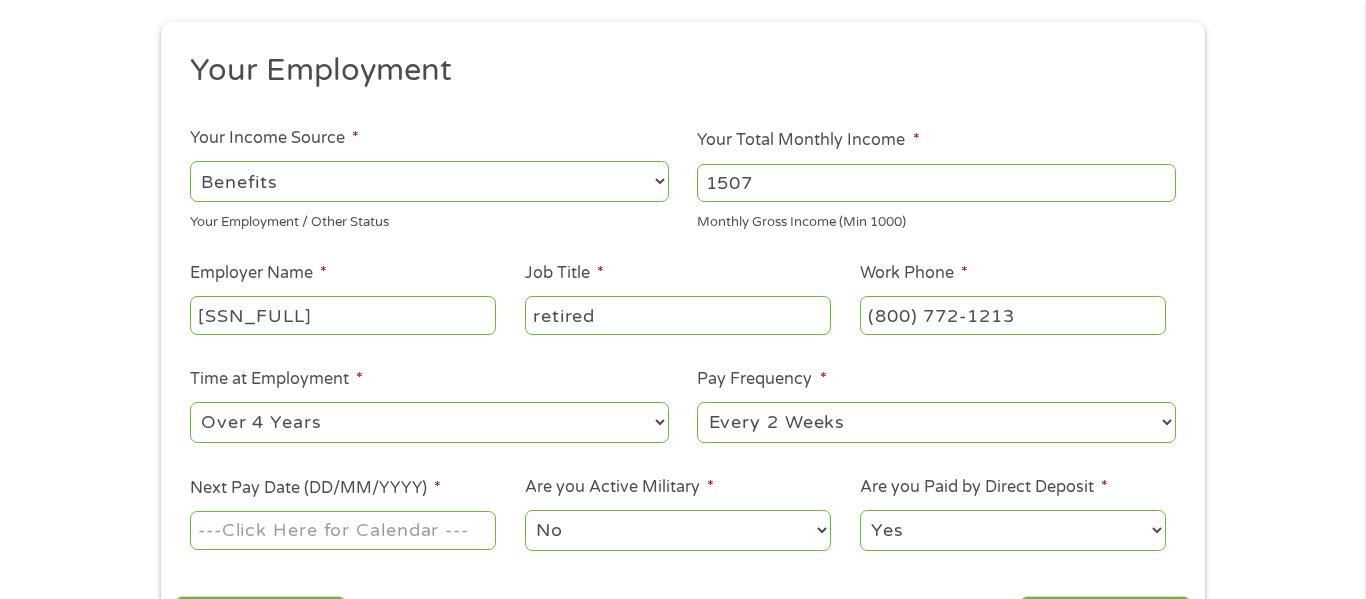 select on "monthly" 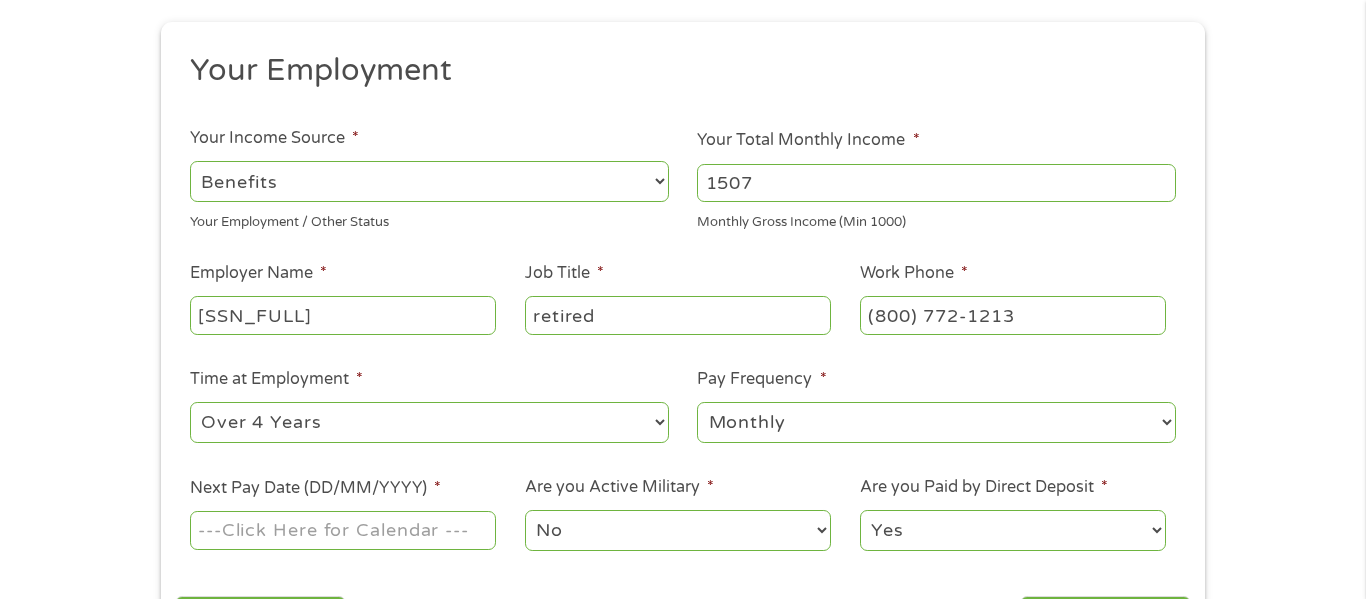 click on "--- Choose one --- Every 2 Weeks Every Week Monthly Semi-Monthly" at bounding box center [936, 422] 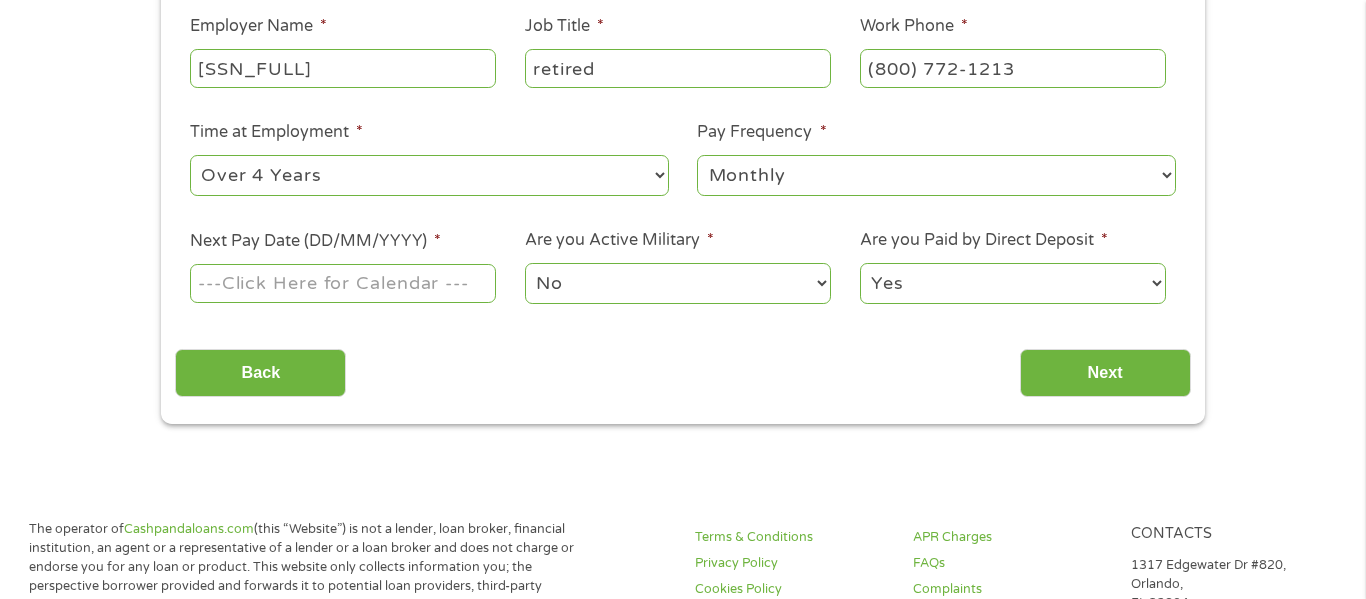 scroll, scrollTop: 473, scrollLeft: 0, axis: vertical 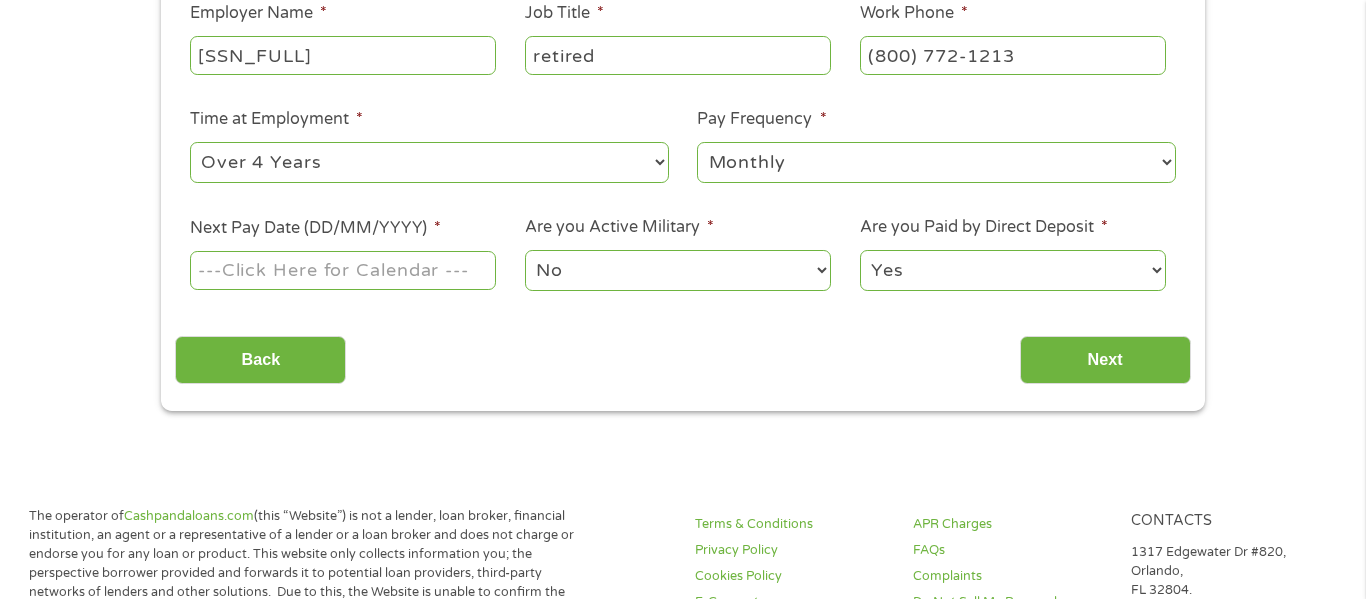 click on "Home   Get Loan Offer   How it works   FAQs   Blog   Cash Loans   Quick Loans   Online Loans   Payday Loans   Cash Advances   Préstamos   Paycheck Loans Near Me   Artificial Intelligence Loans   Contact Us
1         Start   2         Your Home   3         About You   4         Employment   5         Banking   6
This field is hidden when viewing the form gclid EAIaIQobChMIkuD074f0jgMVDSvUAR2_vzNXEAAYAiAAEgL_HvD_BwE This field is hidden when viewing the form Referrer https://www.cashpandaloans.com/?medium=adwords&source=adwords&campaign=22747246762&adgroup=181722780453&creative=761512430325&position&keyword=loans%20that%20accept%20everyone&utm_term=%7Bsearchterm%7D&matchtype=%7Bterm%7D&device=c&network=s&gad_source=5&gad_campaignid=22747246762&gclid=EAIaIQobChMIkuD074f0jgMVDSvUAR2_vzNXEAAYAiAAEgL_HvD_BwE This field is hidden when viewing the form Source adwords This field is hidden when viewing the form Campaign c s" at bounding box center [683, 777] 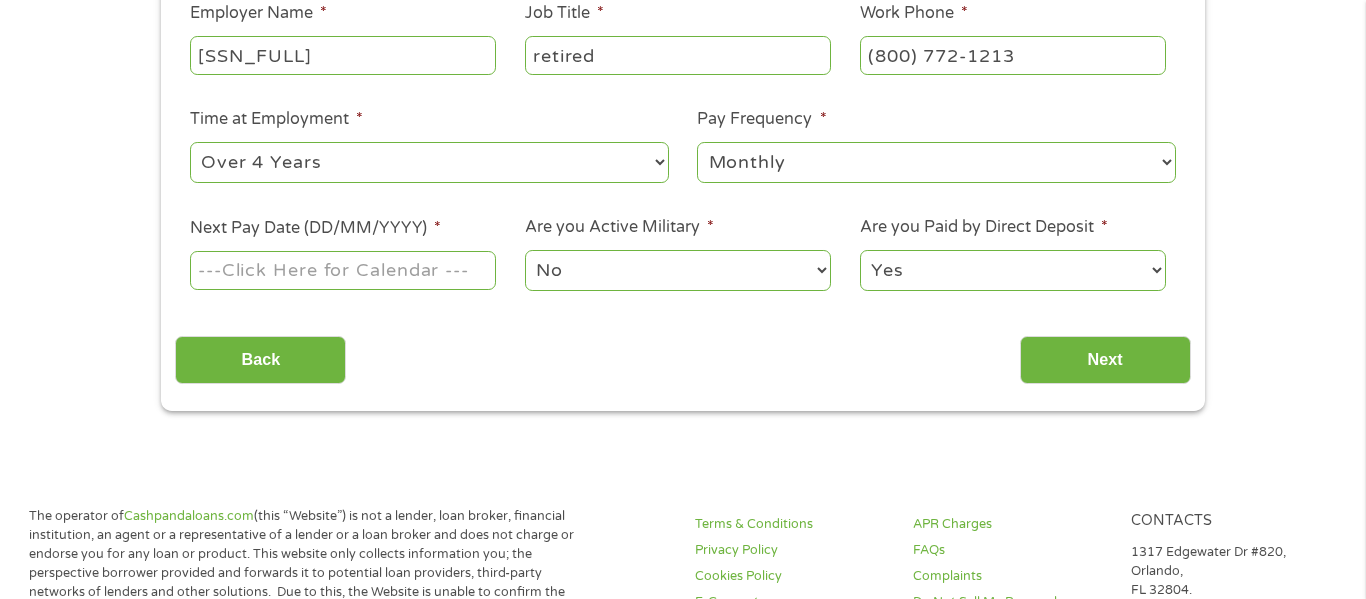 click on "Next Pay Date (DD/MM/YYYY) *" at bounding box center [343, 270] 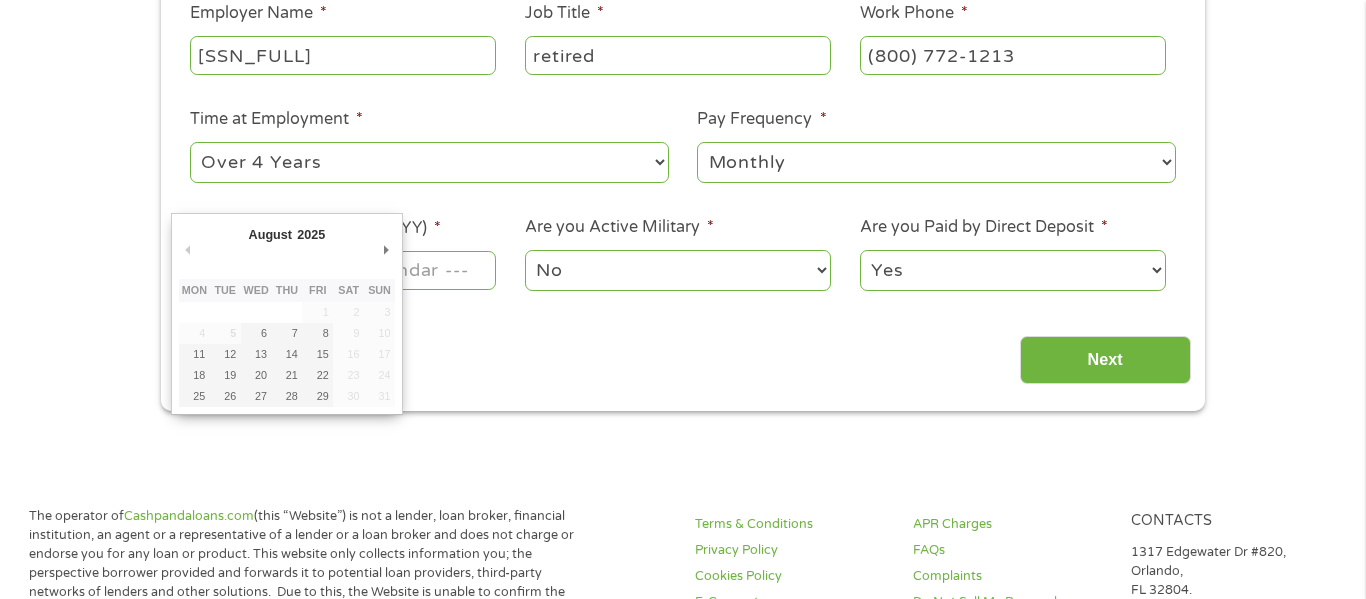 click on "August January February March April May June July August September October November December 2025 2025 Previous Month Next Month Mon Tue Wed Thu Fri Sat Sun 1 2 3 4 5 6 7 8 9 10 11 12 13 14 15 16 17 18 19 20 21 22 23 24 25 26 27 28 29 30 31" at bounding box center (287, 313) 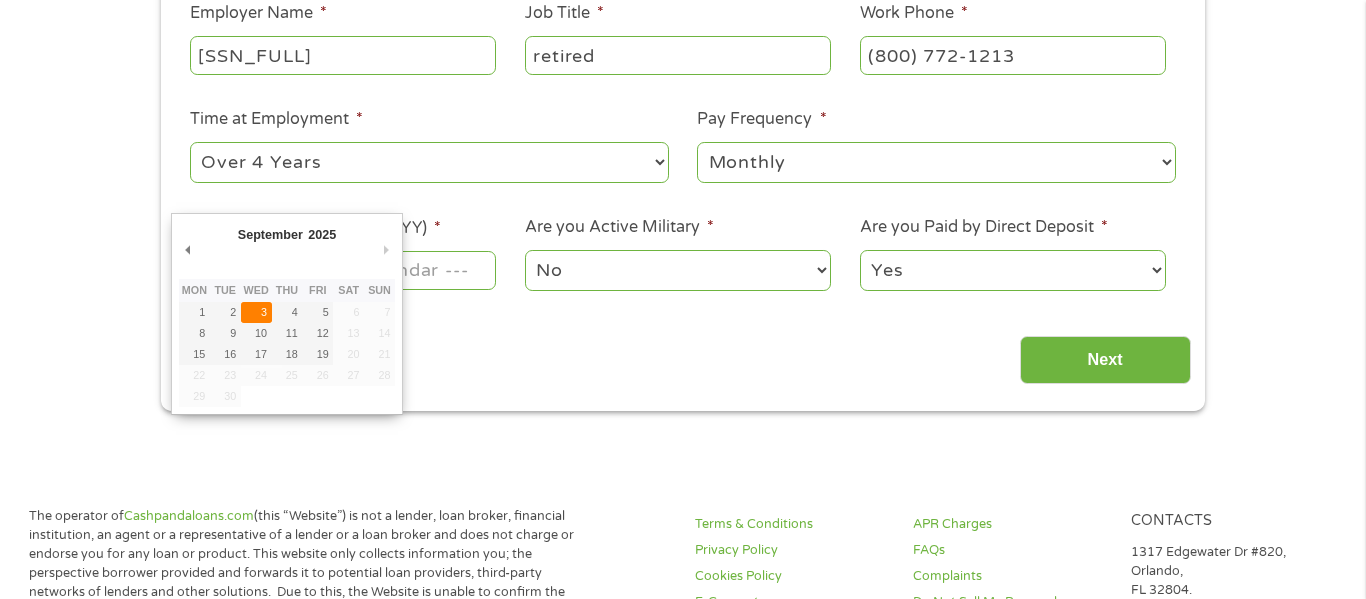 type on "03/09/2025" 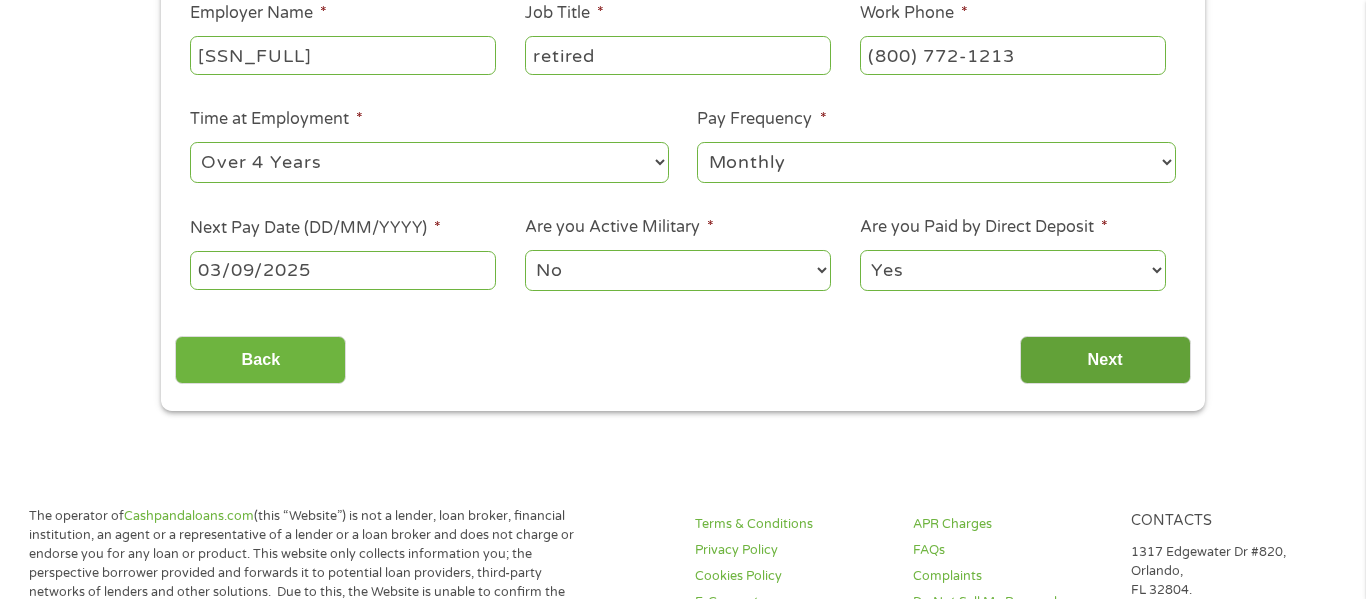 click on "Next" at bounding box center (1105, 360) 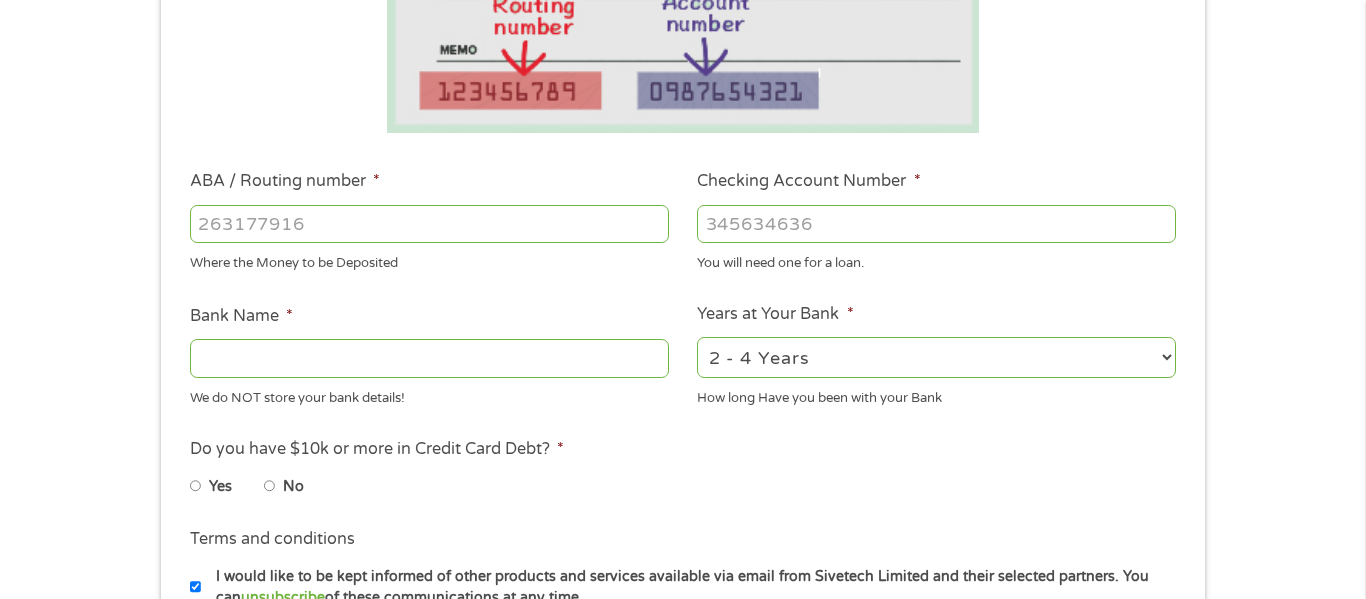 scroll, scrollTop: 0, scrollLeft: 0, axis: both 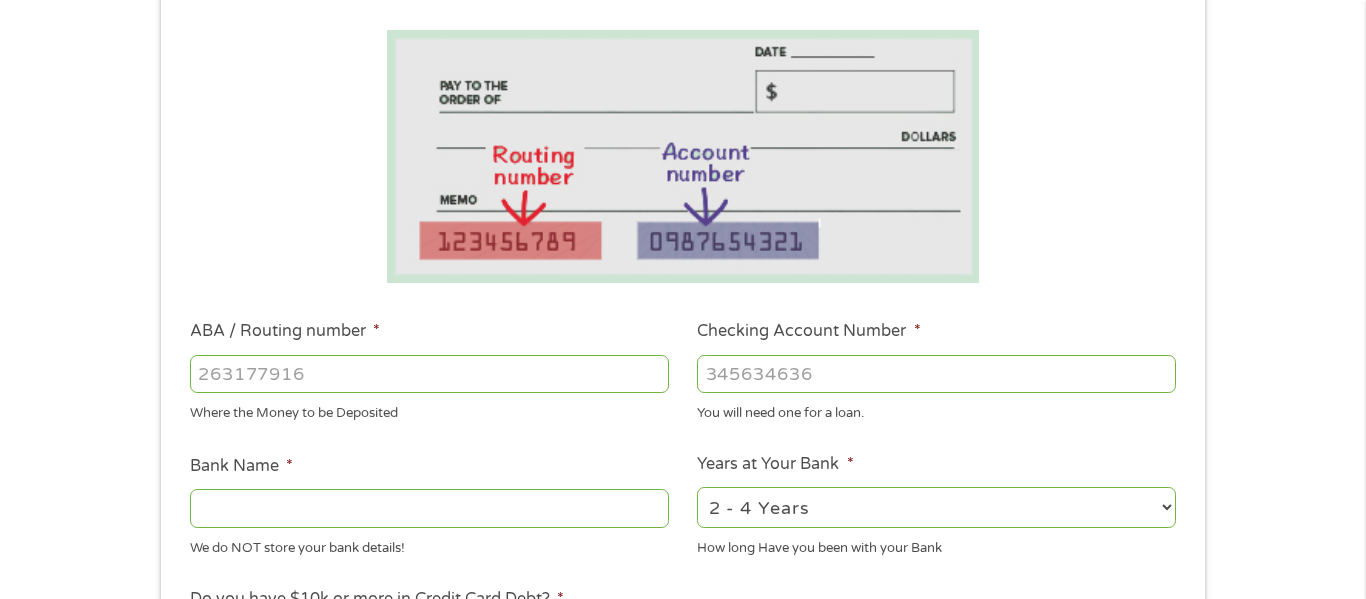 click on "ABA / Routing number *" at bounding box center [429, 374] 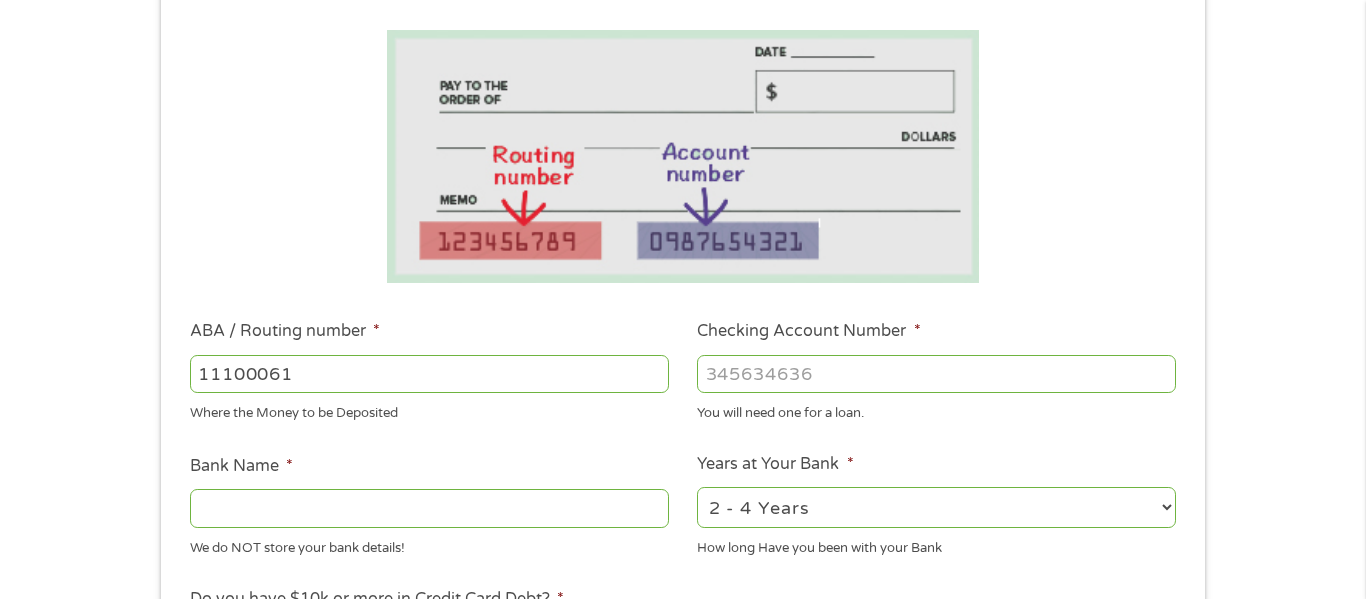 type on "111000614" 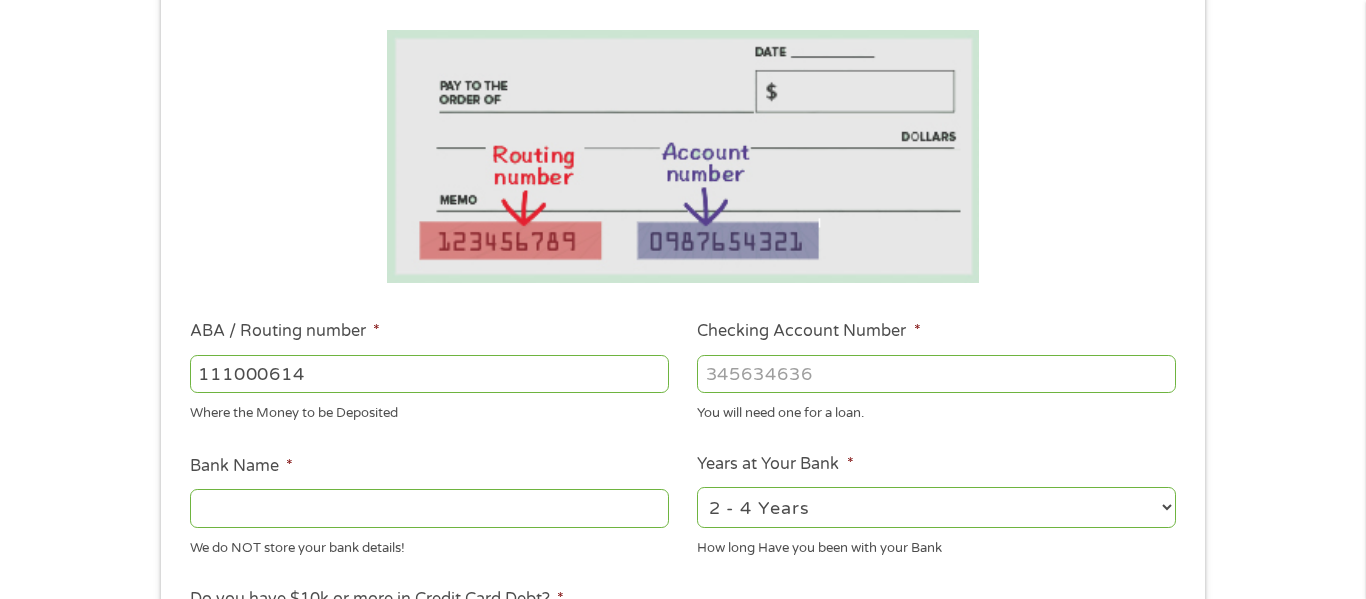 type on "JPMORGAN CHASE BANK NA" 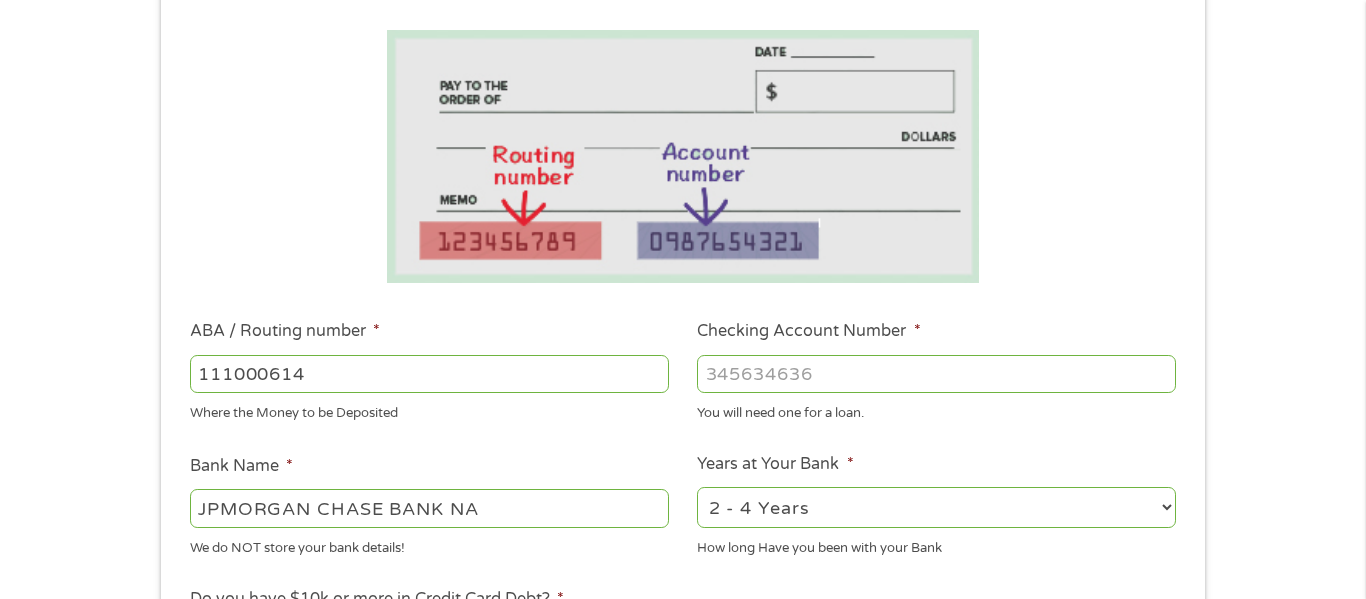 type on "111000614" 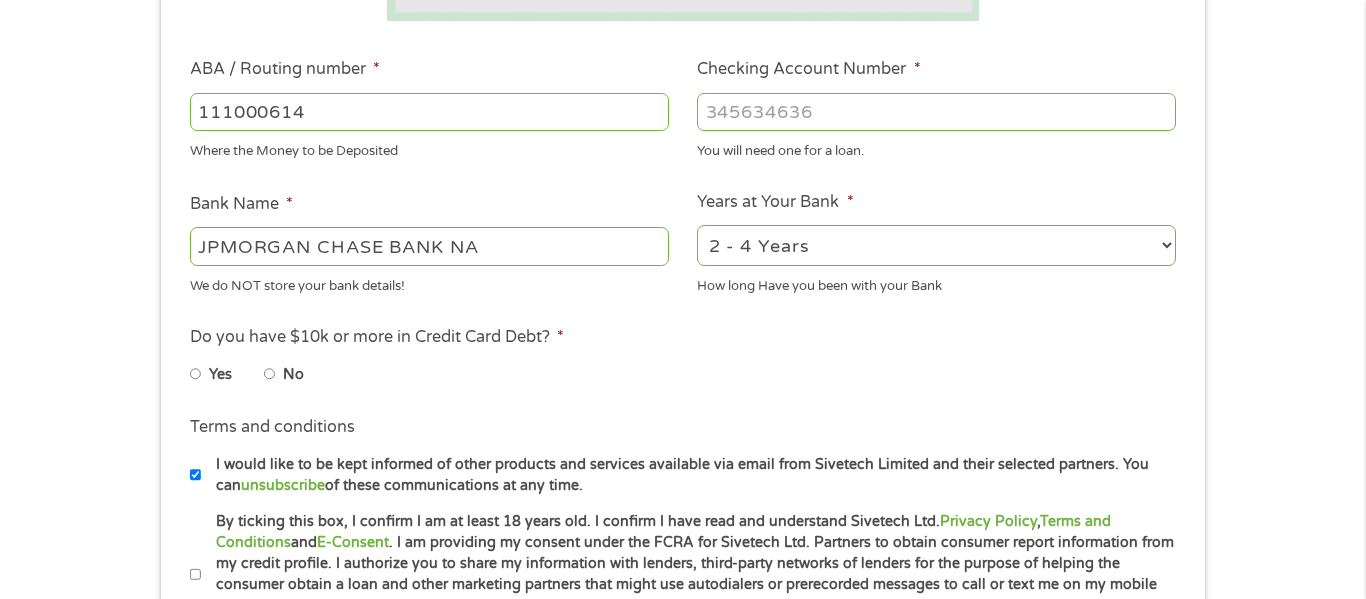 scroll, scrollTop: 590, scrollLeft: 0, axis: vertical 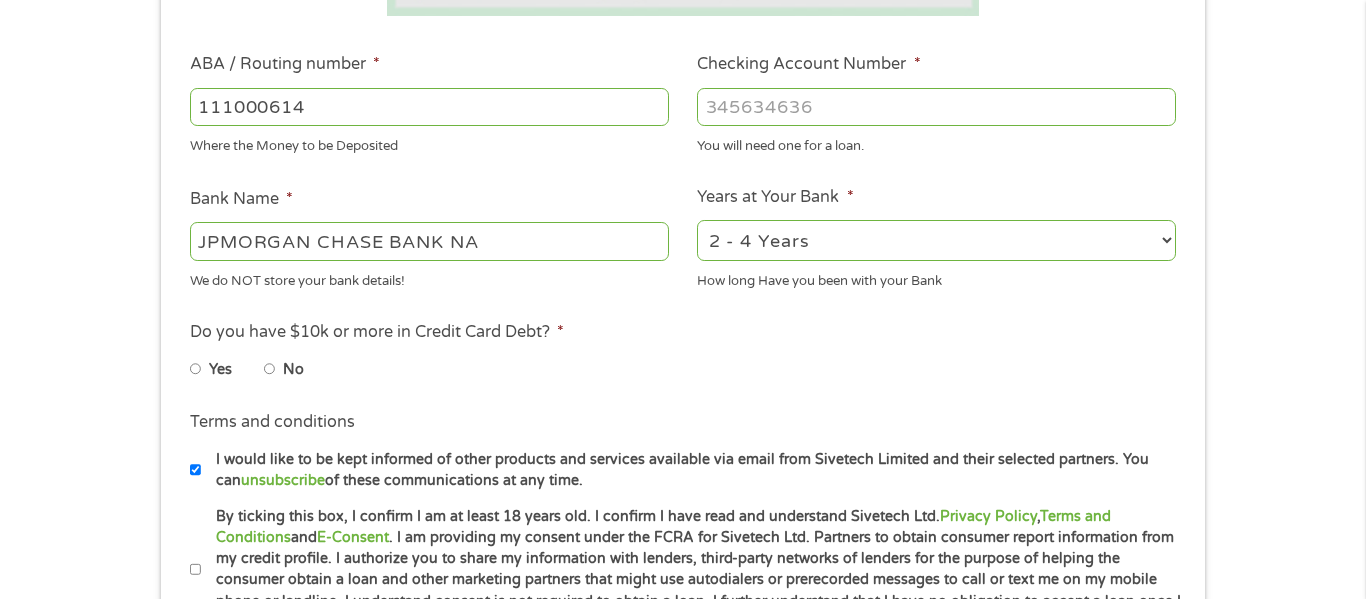 type on "[NUMBER]" 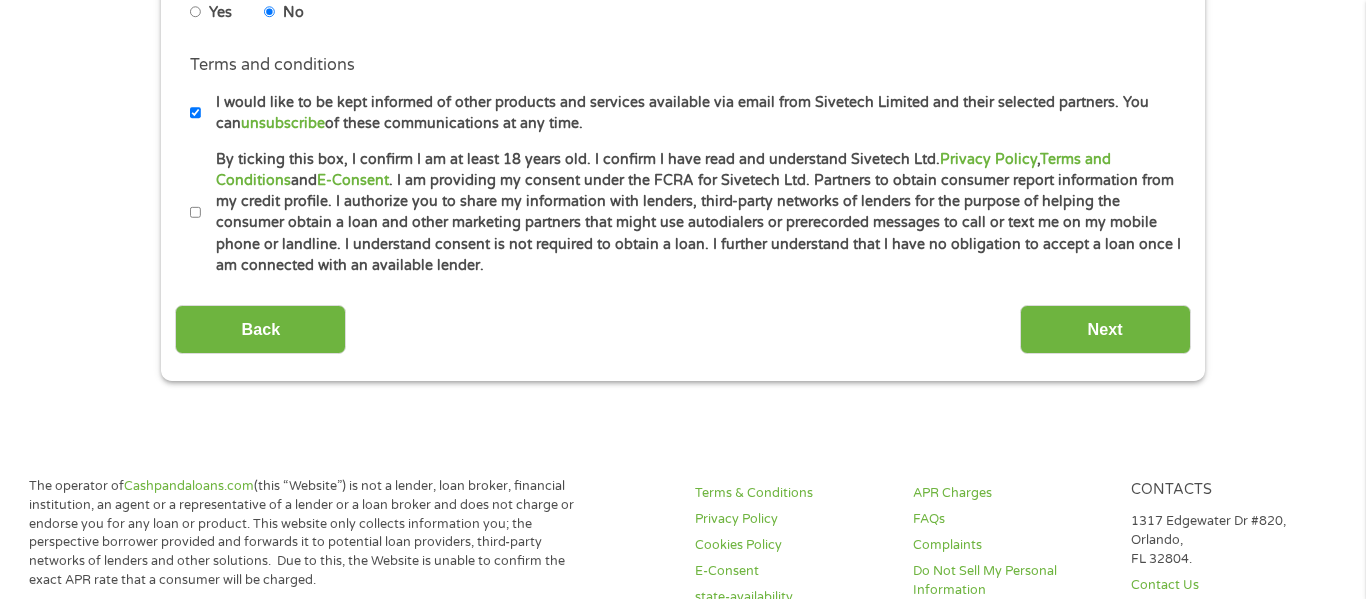 scroll, scrollTop: 962, scrollLeft: 0, axis: vertical 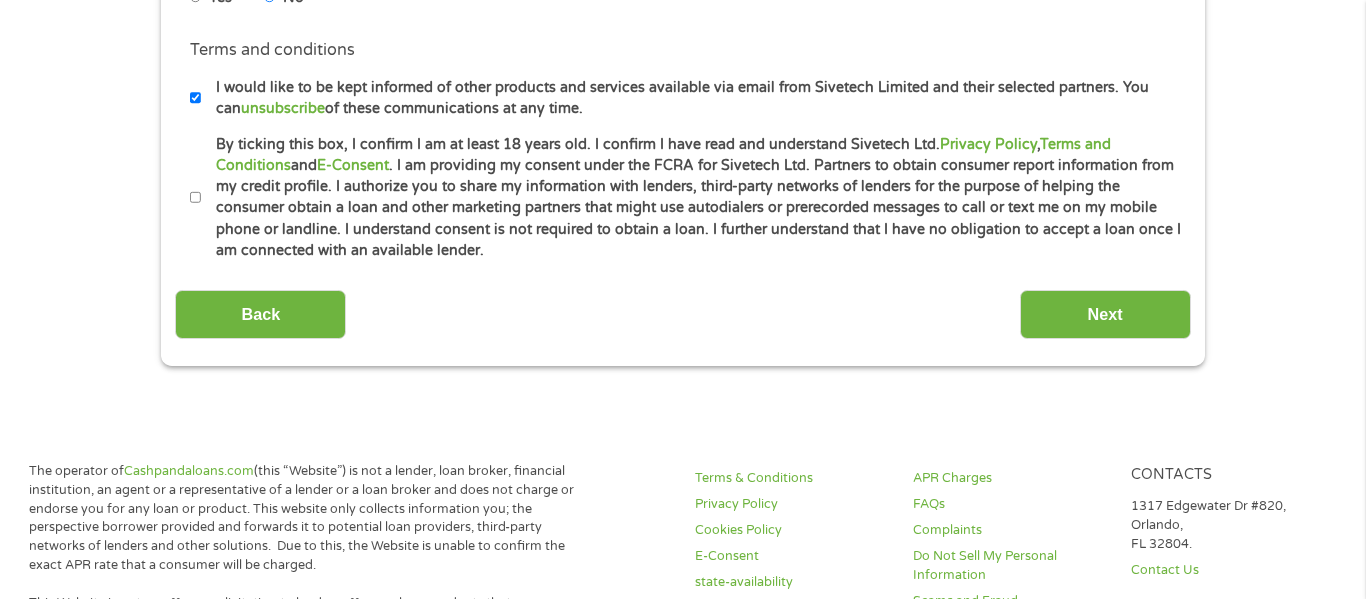 click on "By ticking this box, I confirm I am at least 18 years old. I confirm I have read and understand Sivetech Ltd.  Privacy Policy ,  Terms and Conditions  and  E-Consent . I am providing my consent under the FCRA for Sivetech Ltd. Partners to obtain consumer report information from my credit profile. I authorize you to share my information with lenders, third-party networks of lenders for the purpose of helping the consumer obtain a loan and other marketing partners that might use autodialers or prerecorded messages to call or text me on my mobile phone or landline. I understand consent is not required to obtain a loan. I further understand that I have no obligation to accept a loan once I am connected with an available lender." at bounding box center (196, 198) 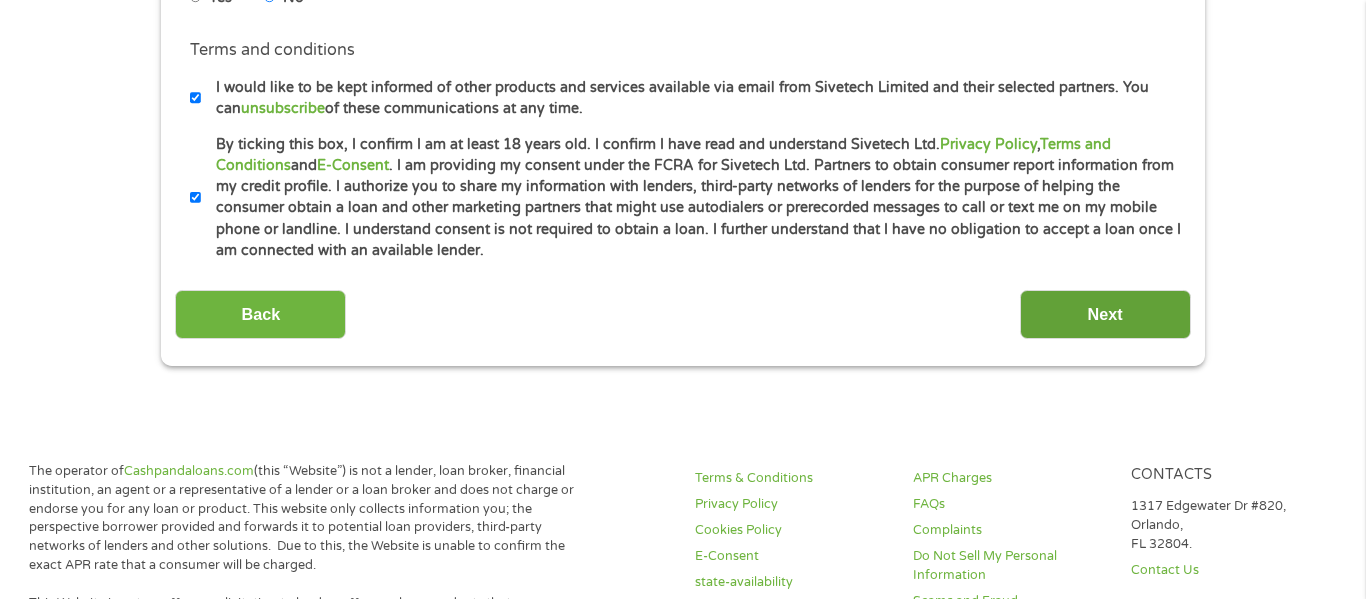 click on "Next" at bounding box center (1105, 314) 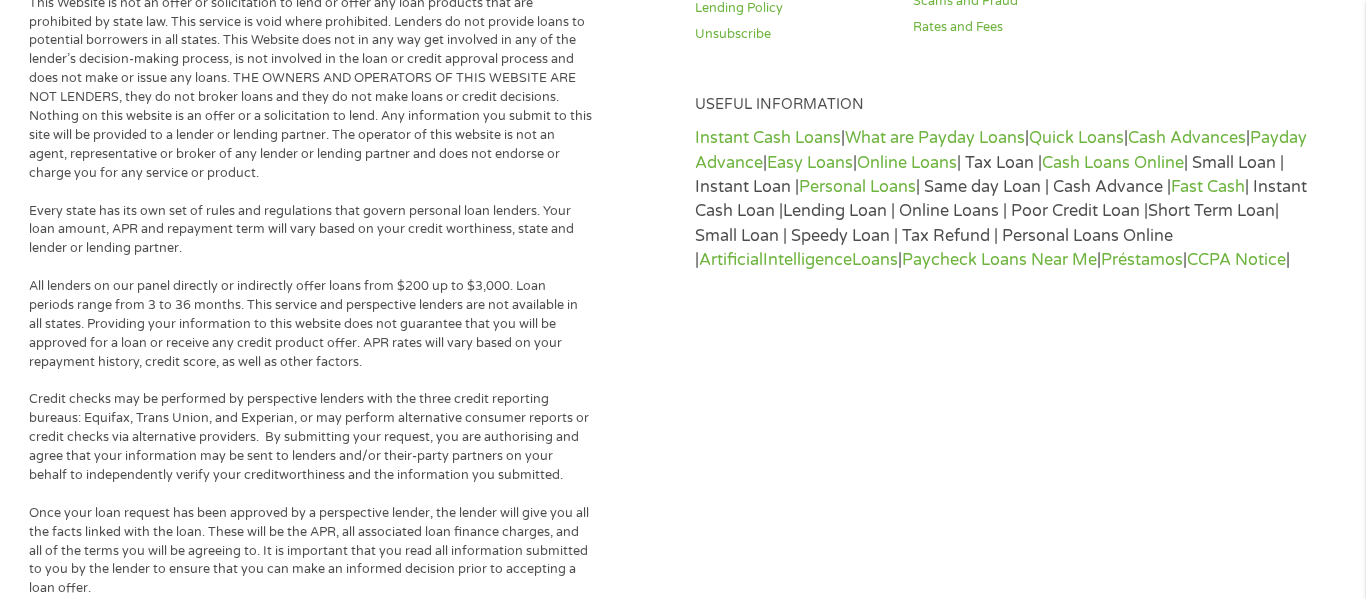 scroll, scrollTop: 954, scrollLeft: 0, axis: vertical 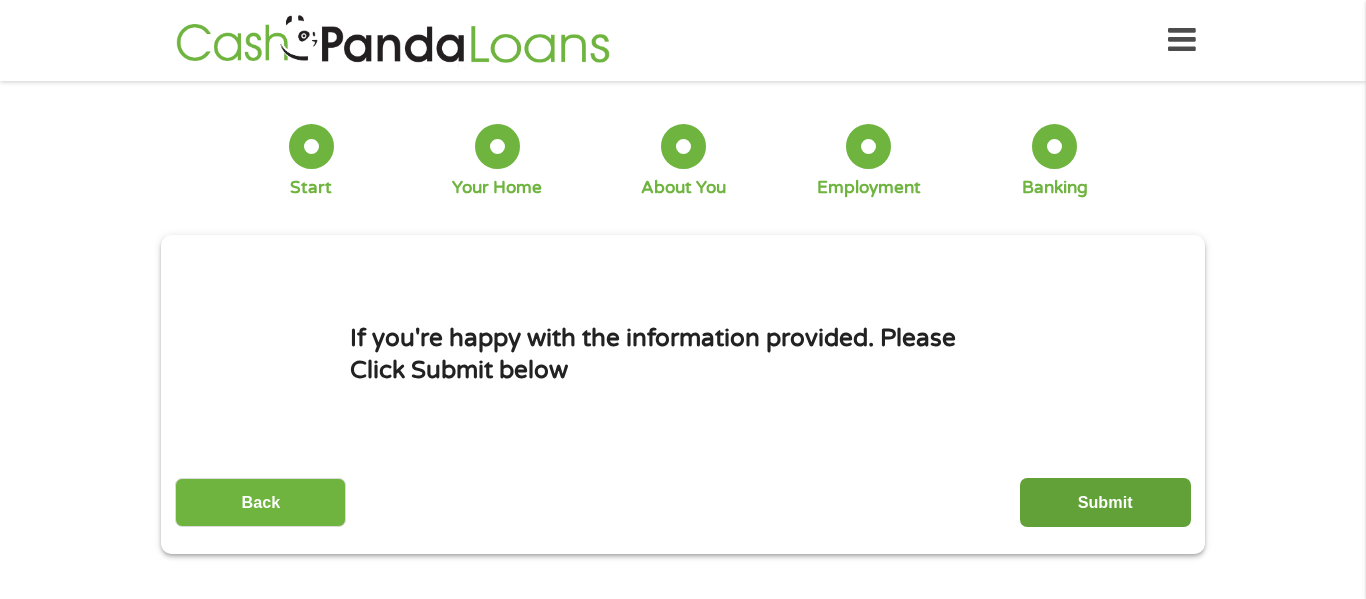 click on "Submit" at bounding box center (1105, 502) 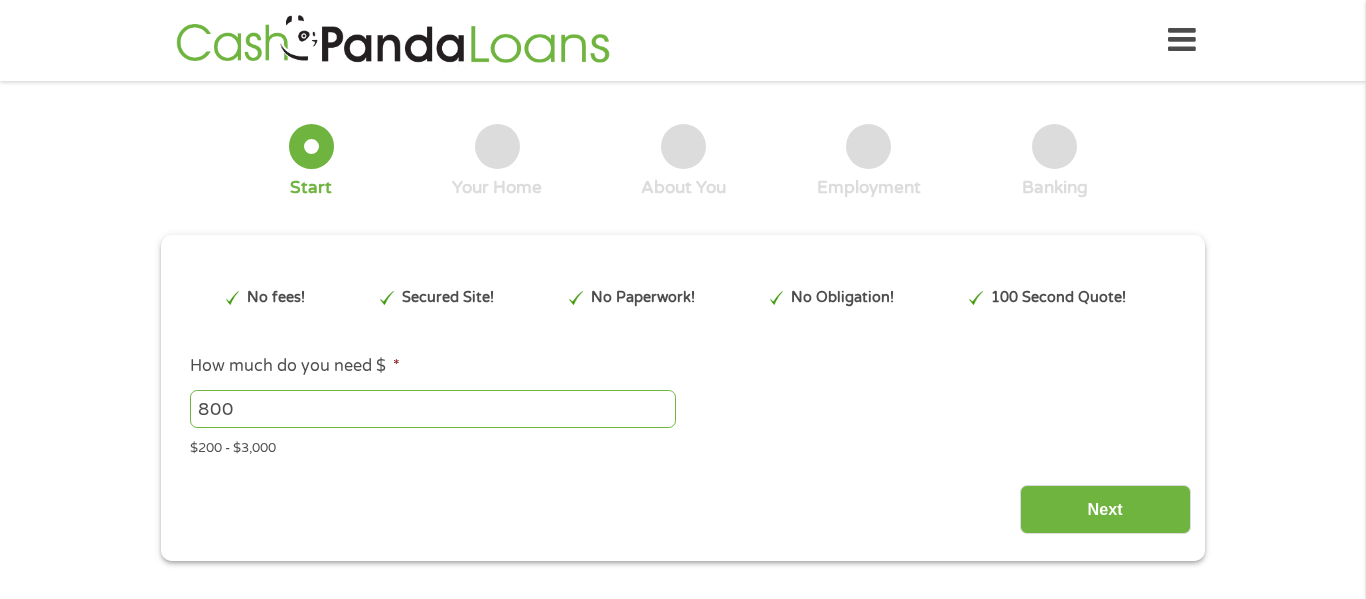 scroll, scrollTop: 0, scrollLeft: 0, axis: both 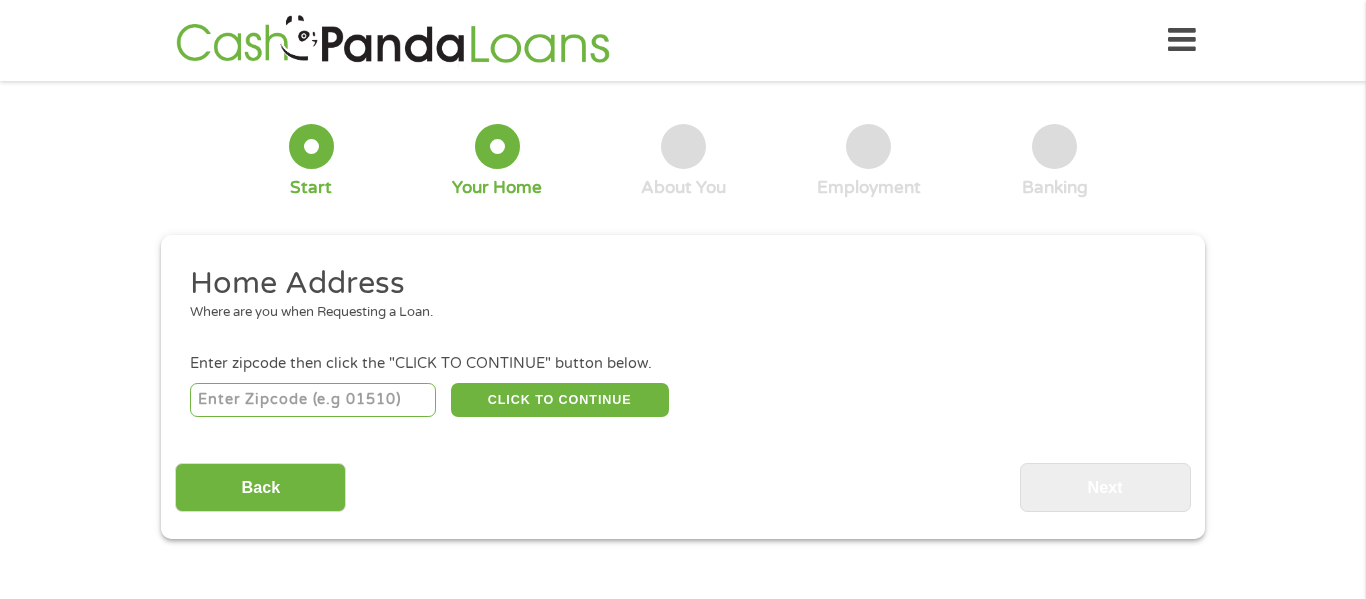 click at bounding box center [313, 400] 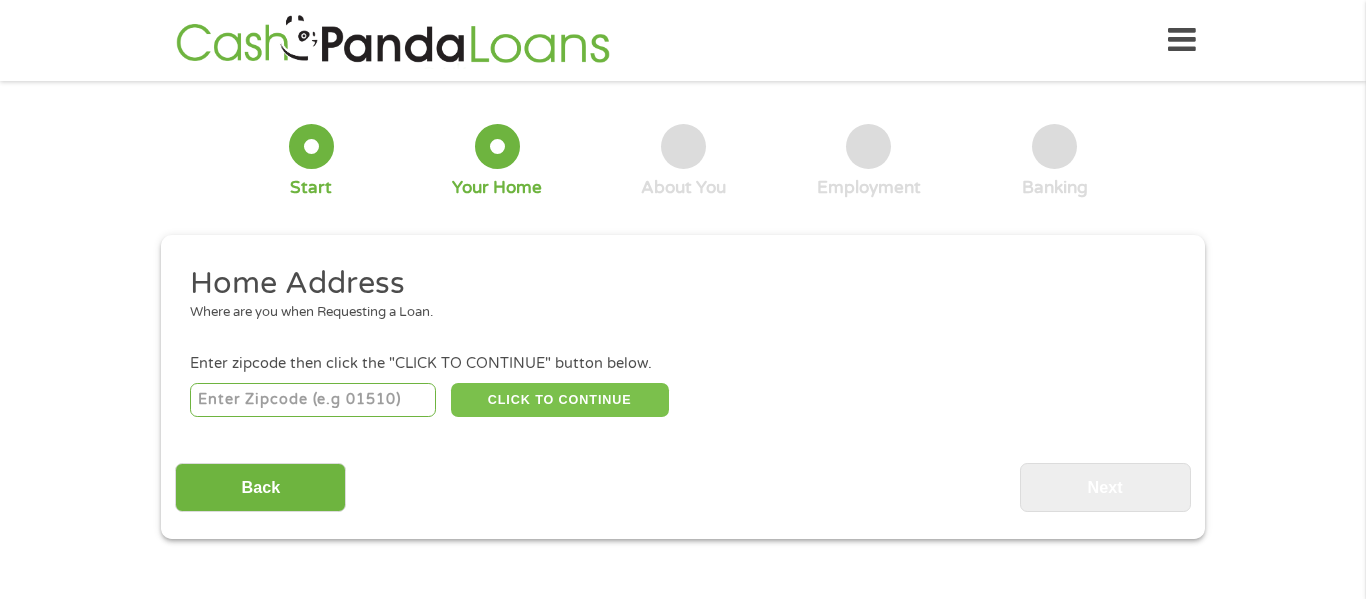 type on "[POSTAL_CODE]" 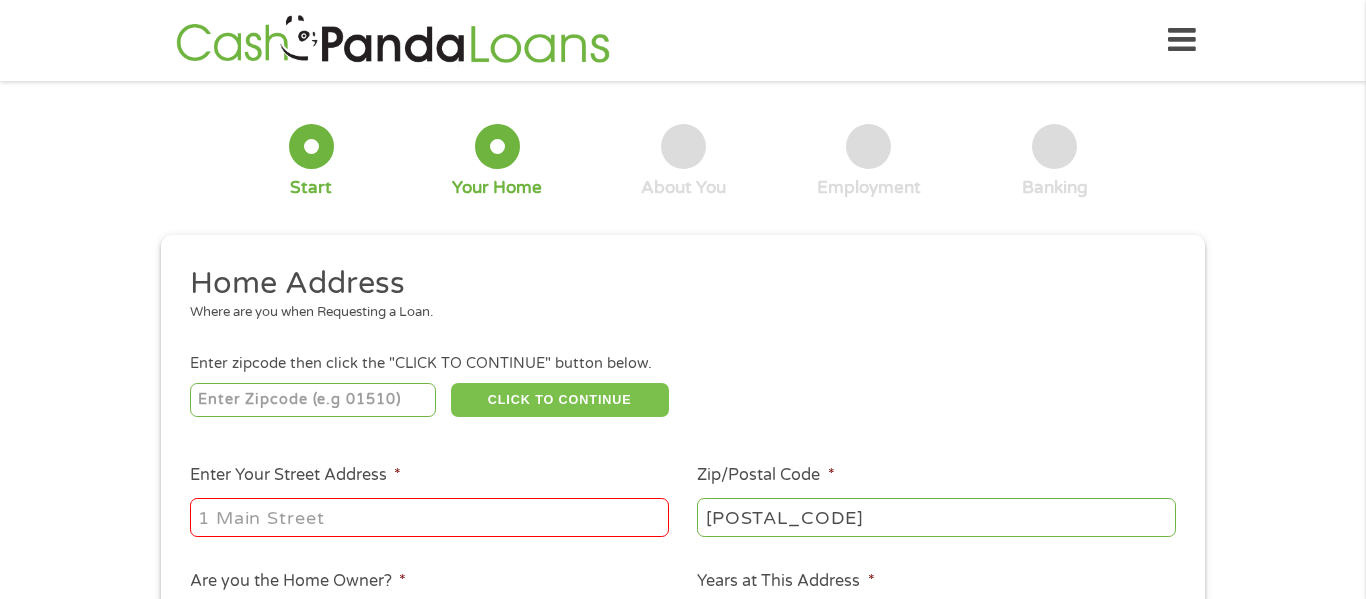 click on "CLICK TO CONTINUE" at bounding box center (560, 400) 